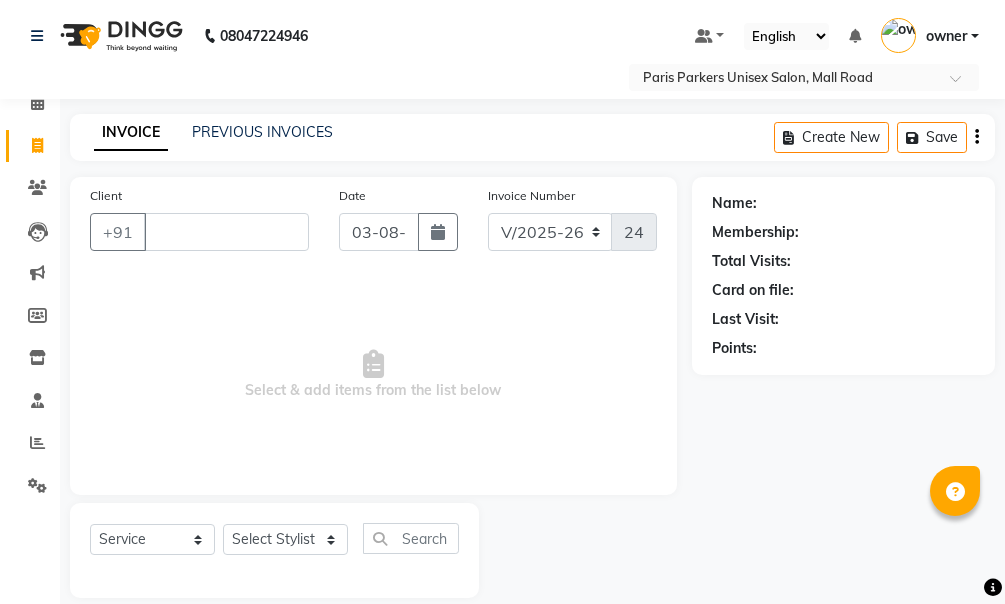 select on "7055" 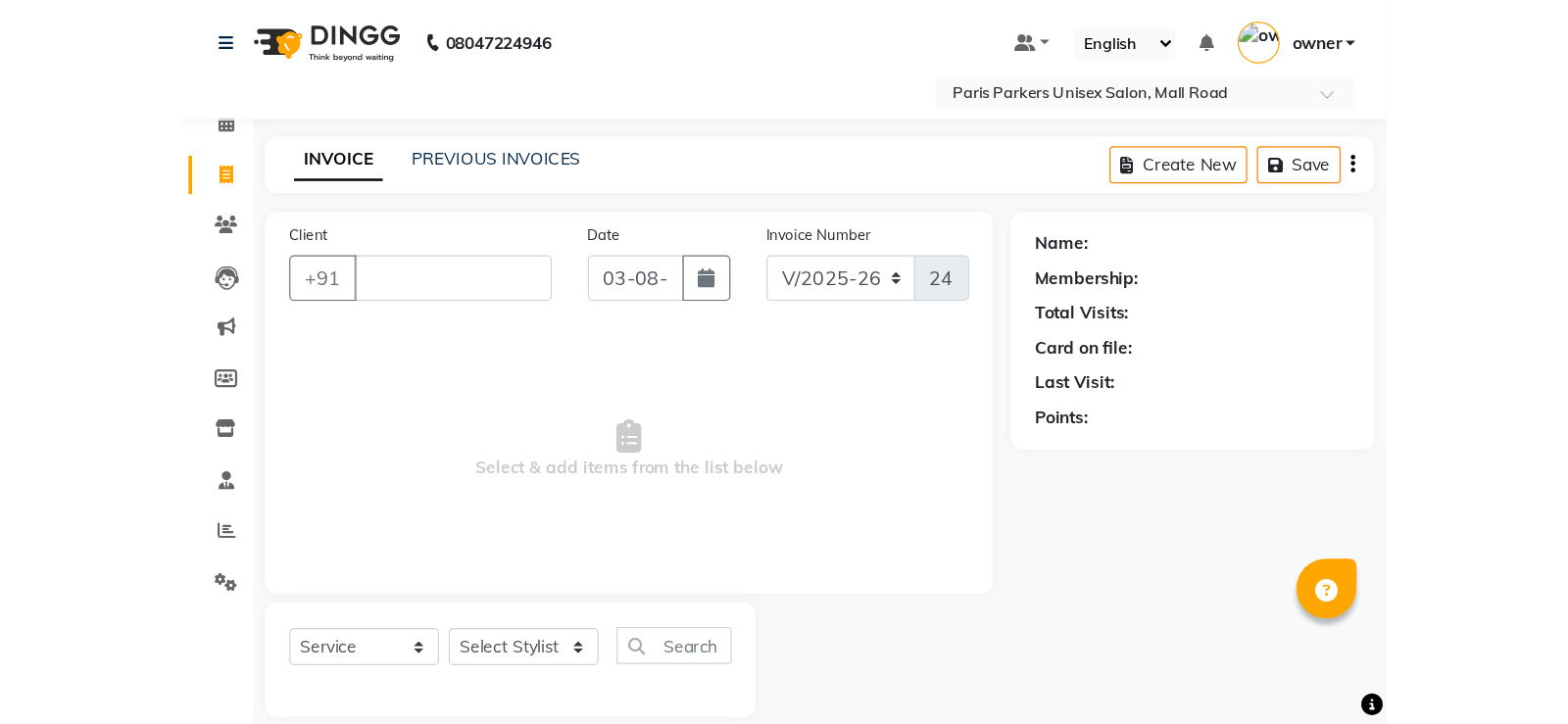 scroll, scrollTop: 0, scrollLeft: 0, axis: both 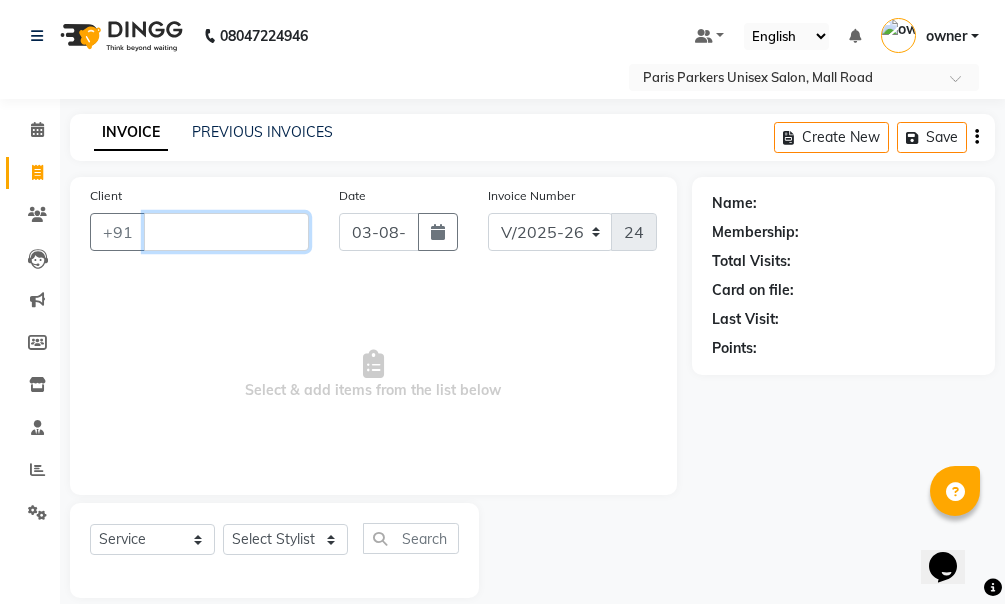 click on "Client" at bounding box center [226, 232] 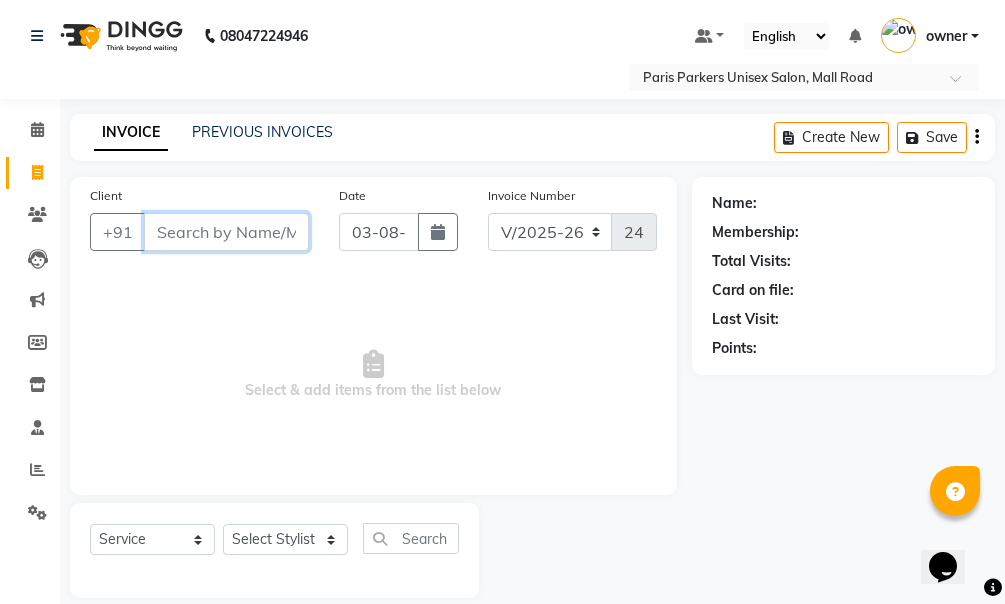 type 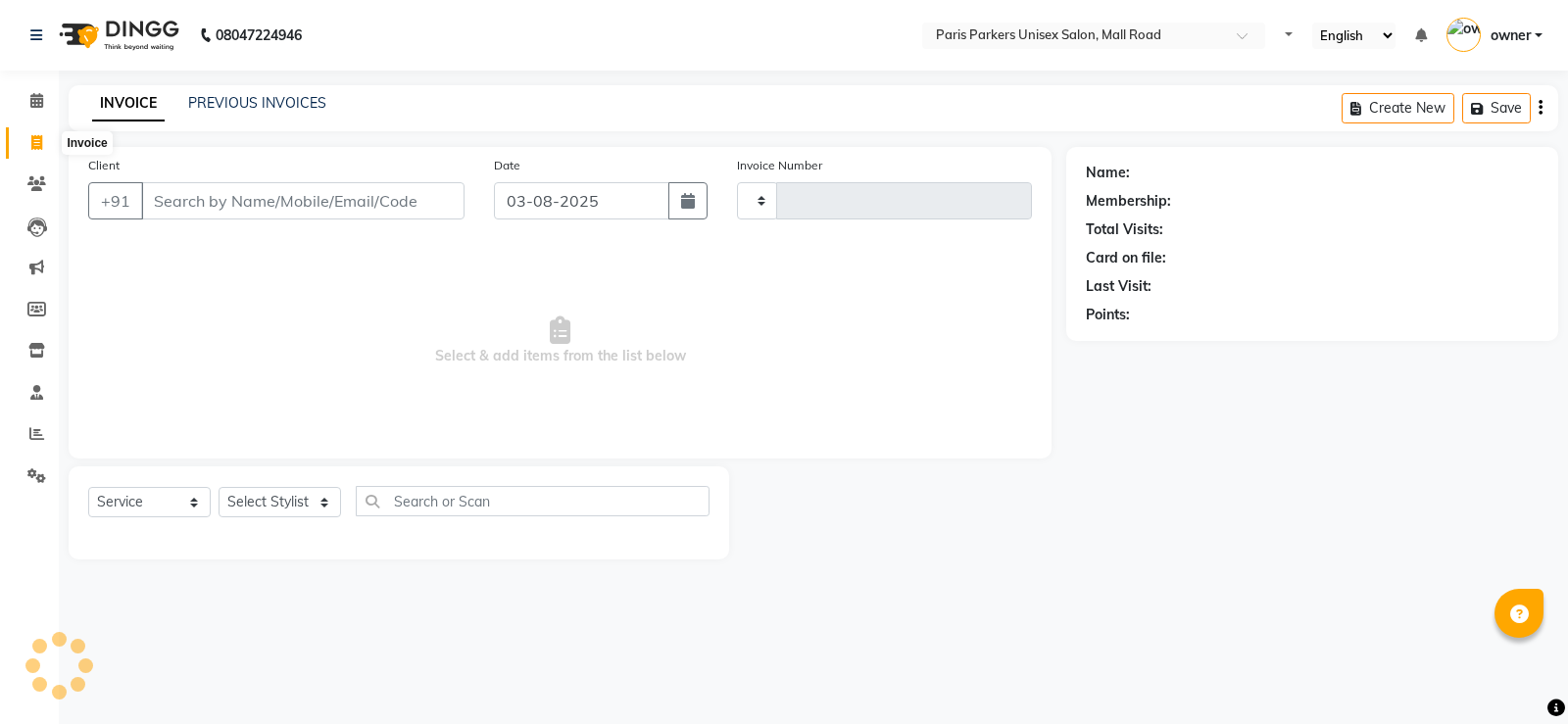 select on "service" 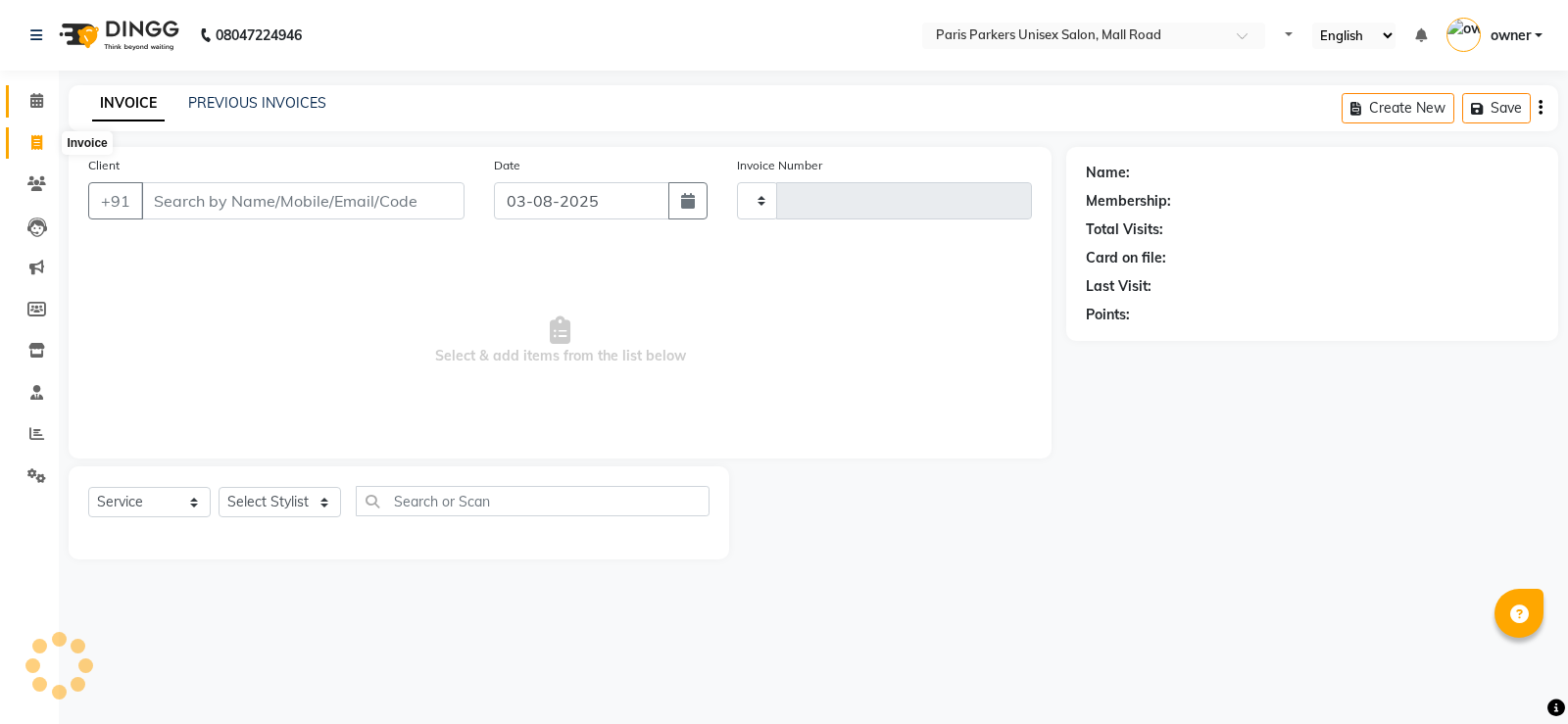 scroll, scrollTop: 0, scrollLeft: 0, axis: both 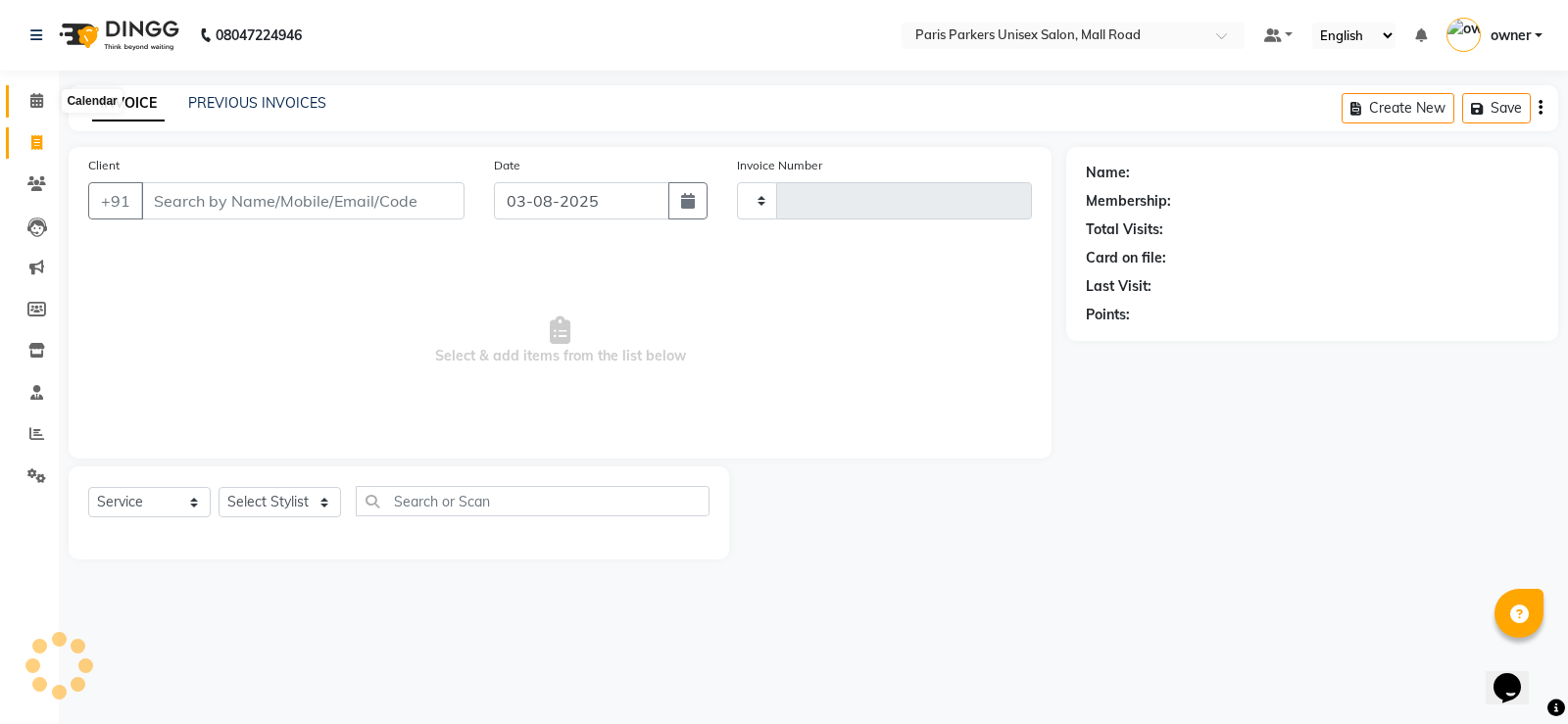 click 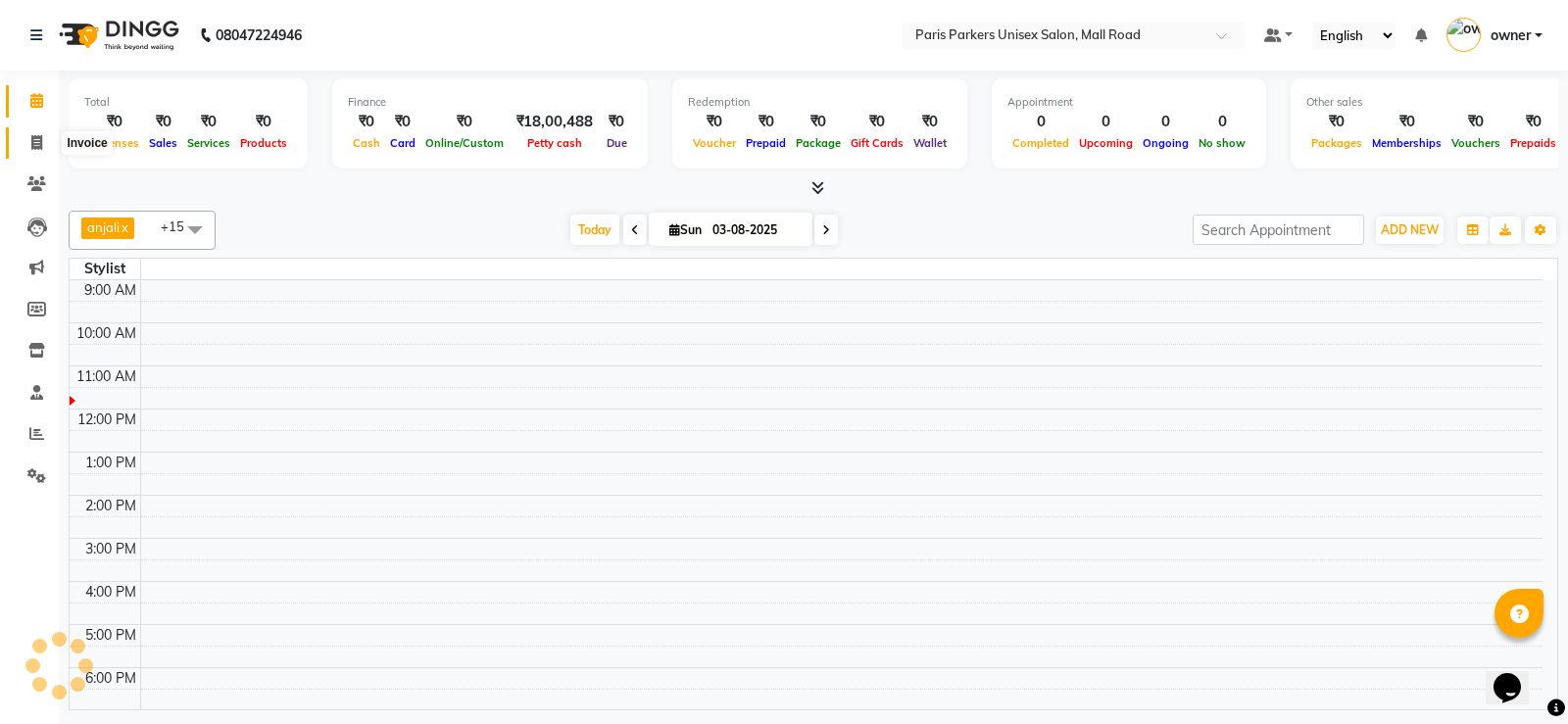 click 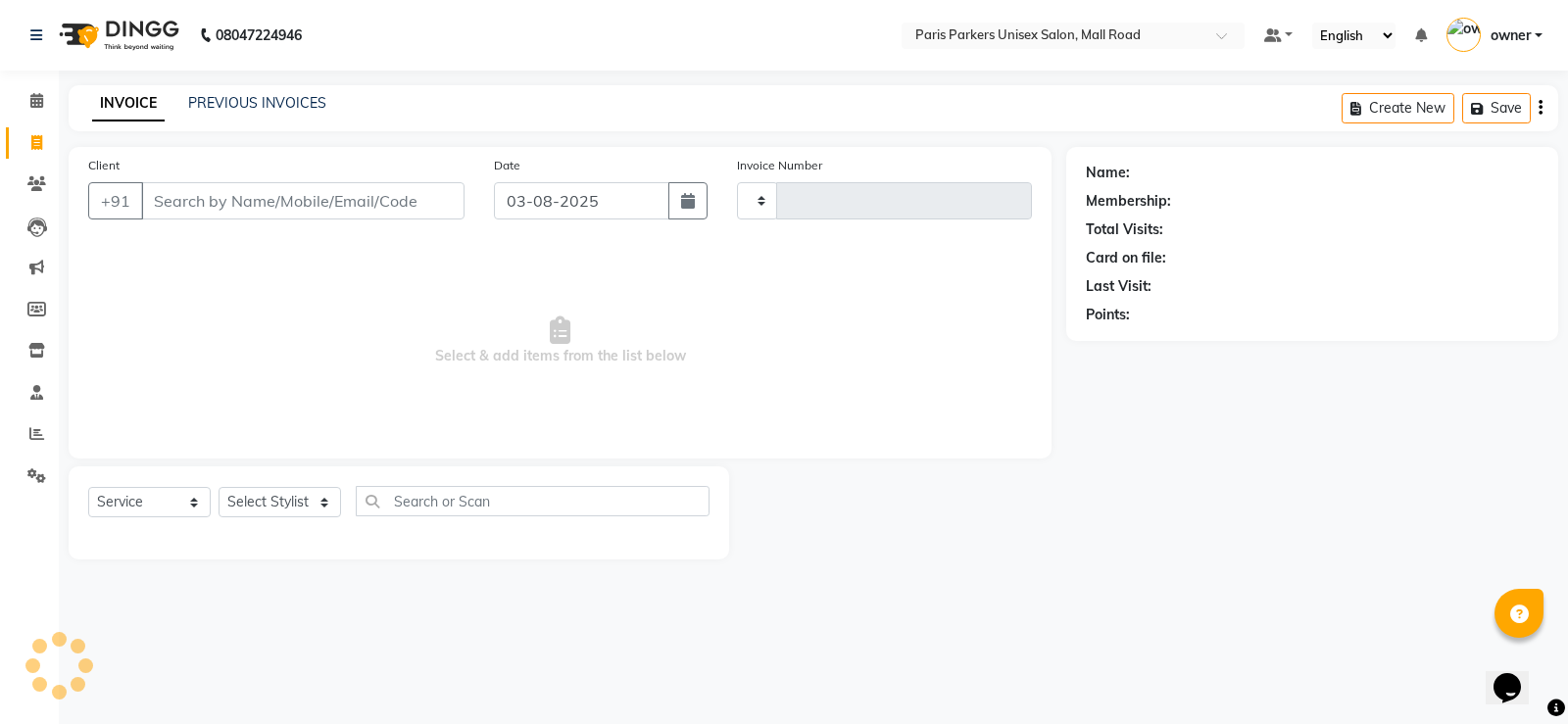 type on "2407" 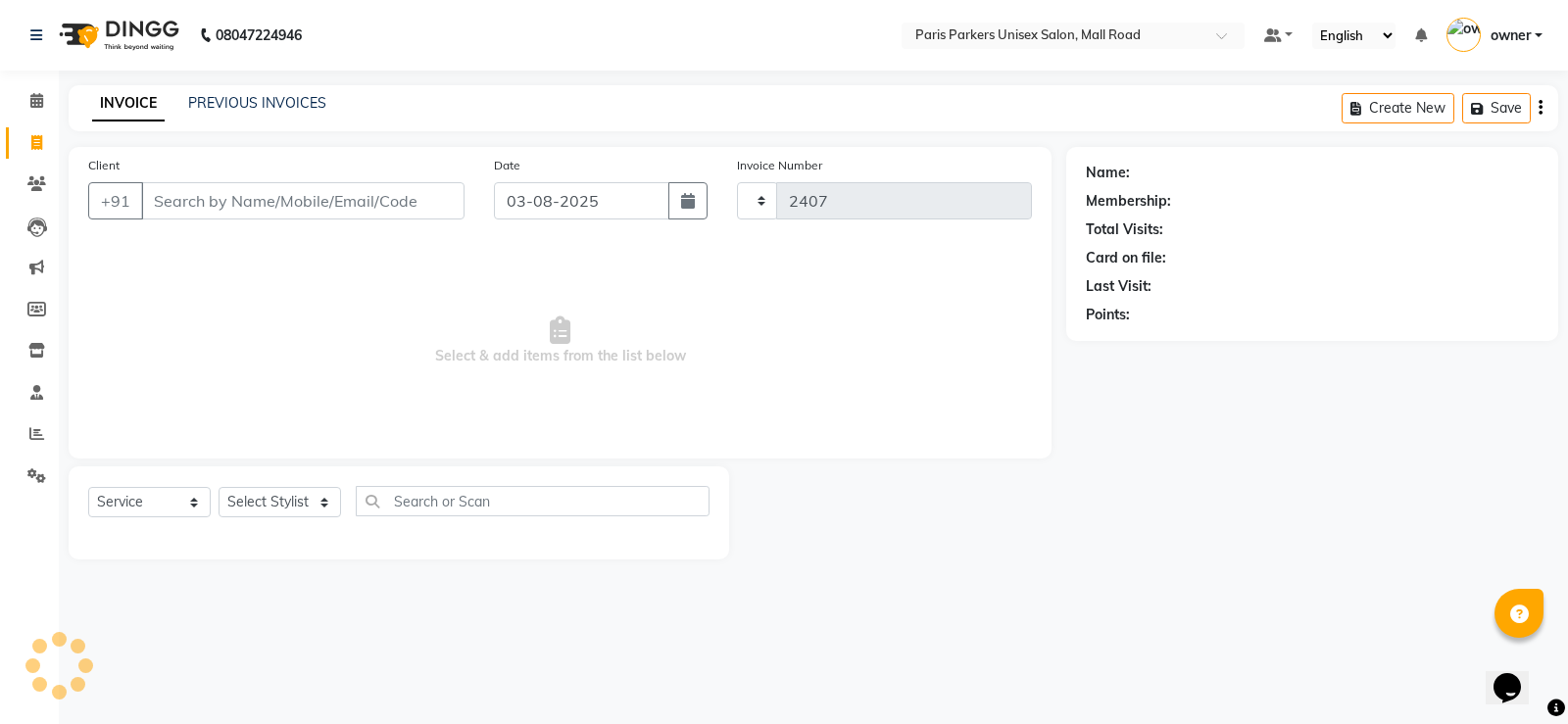 select on "7055" 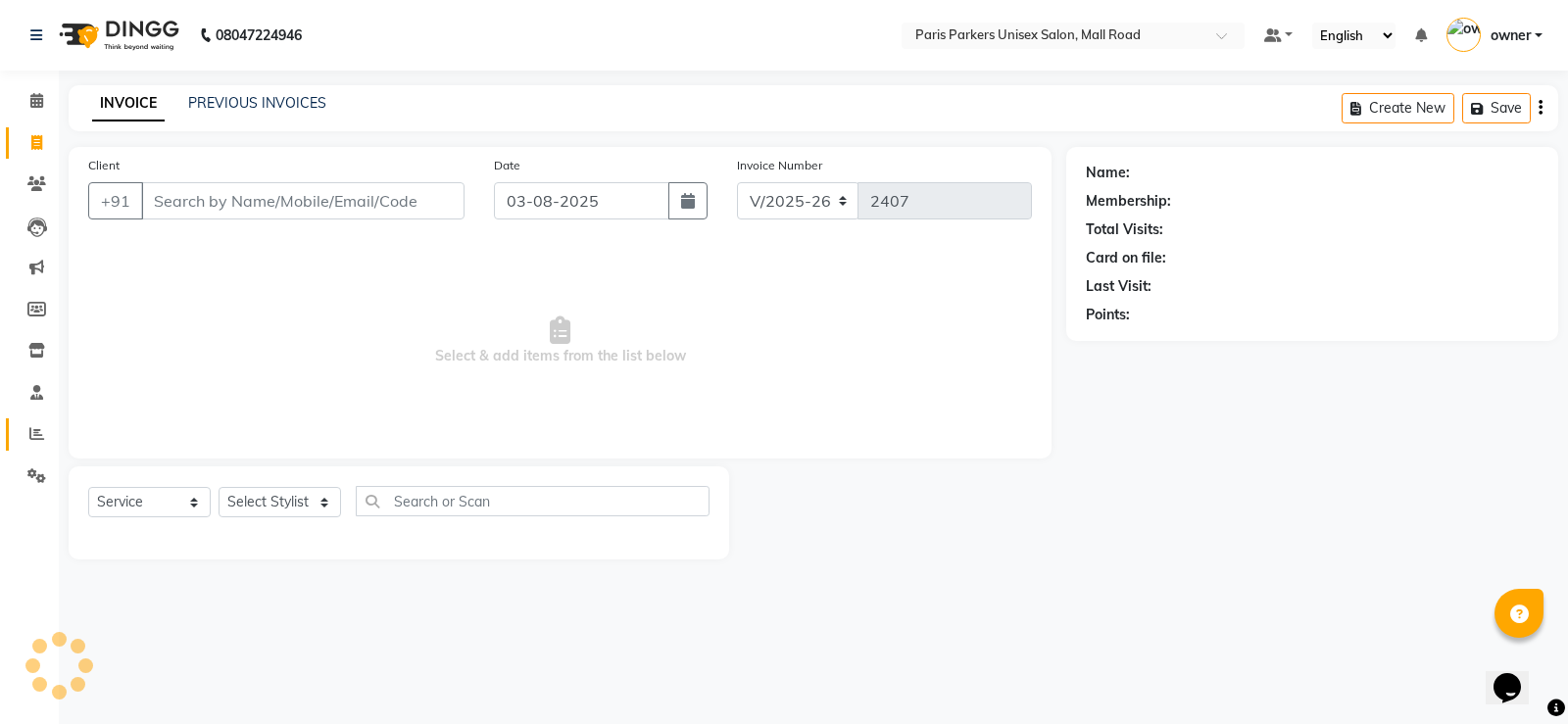 click on "Reports" 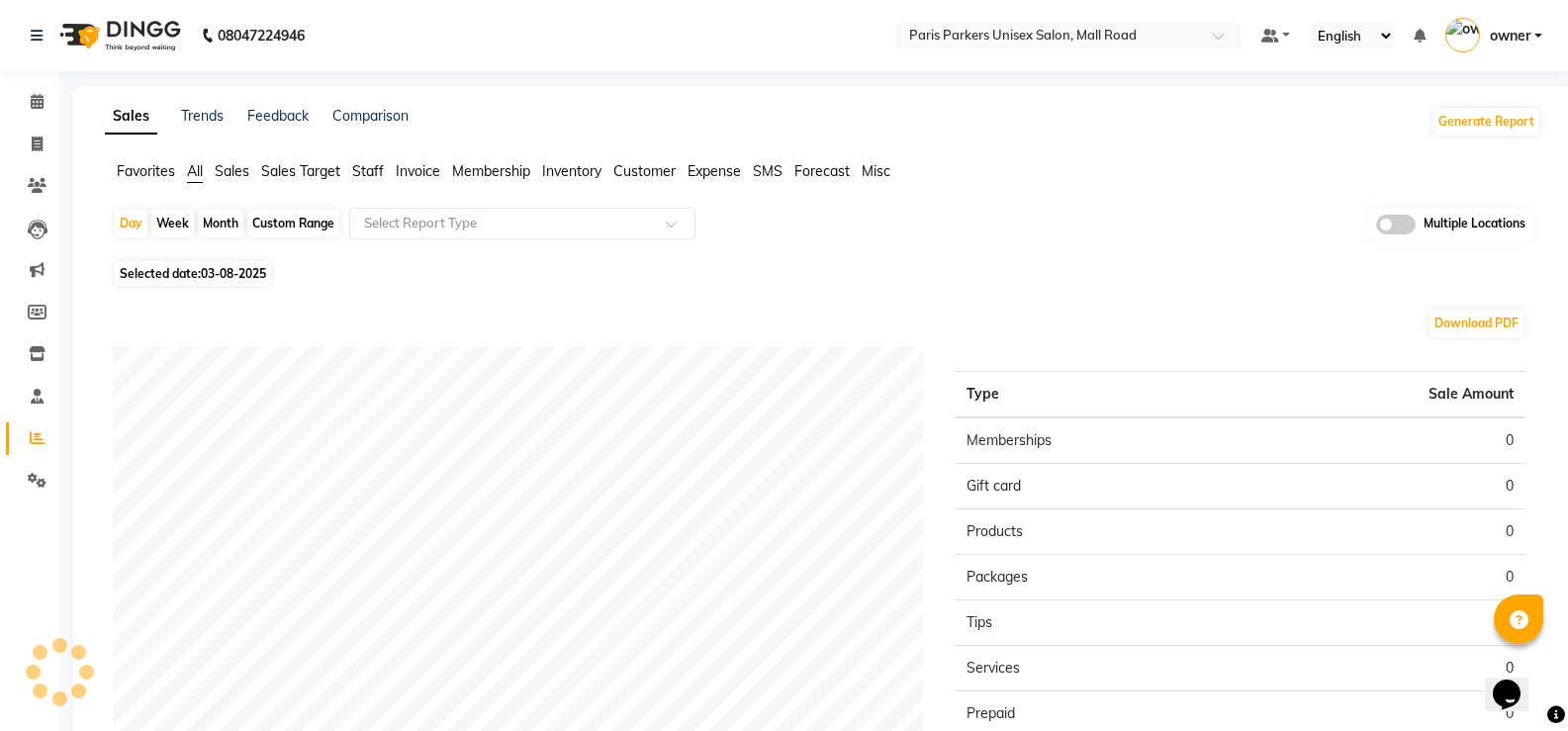 click on "Month" 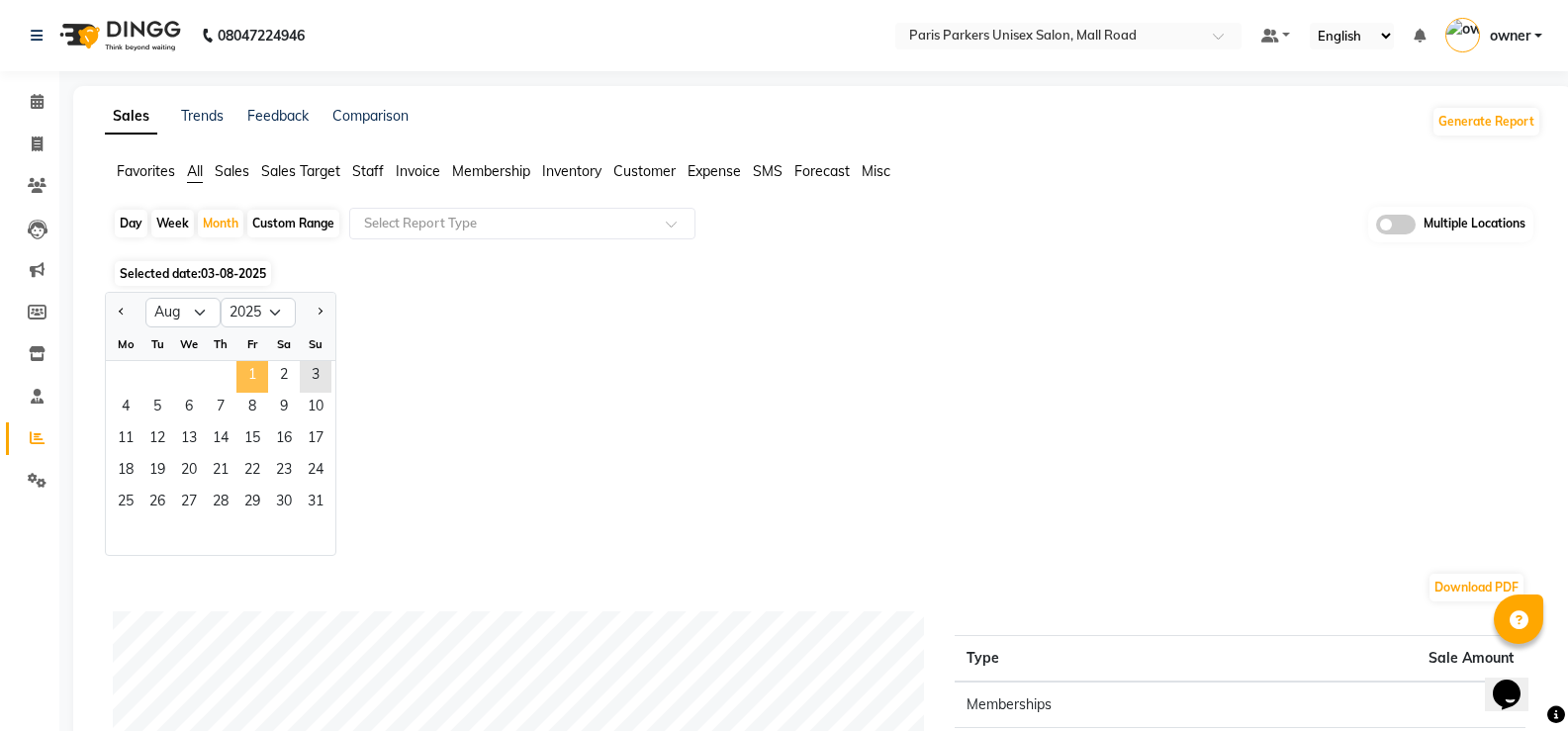 click on "1" 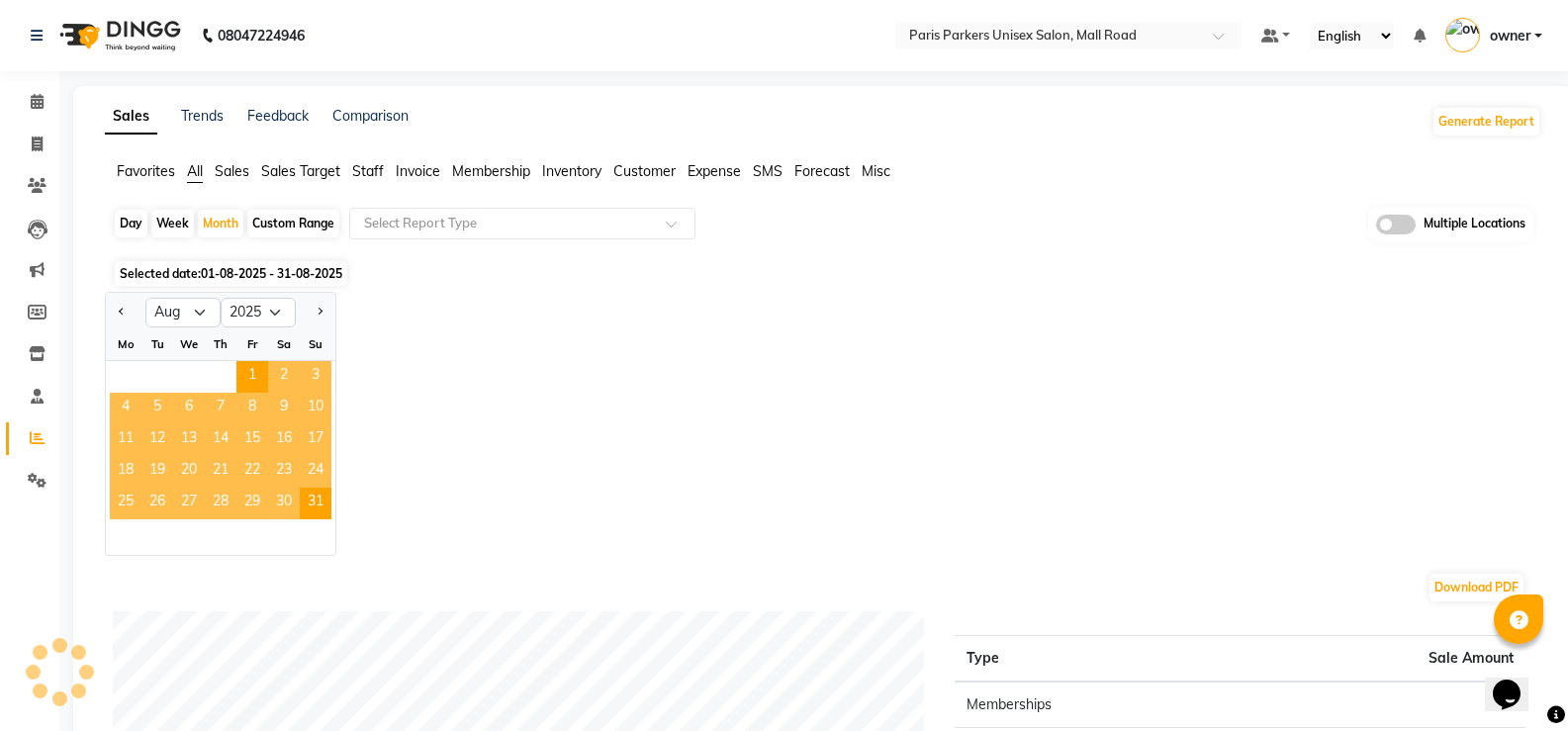 click on "Staff" 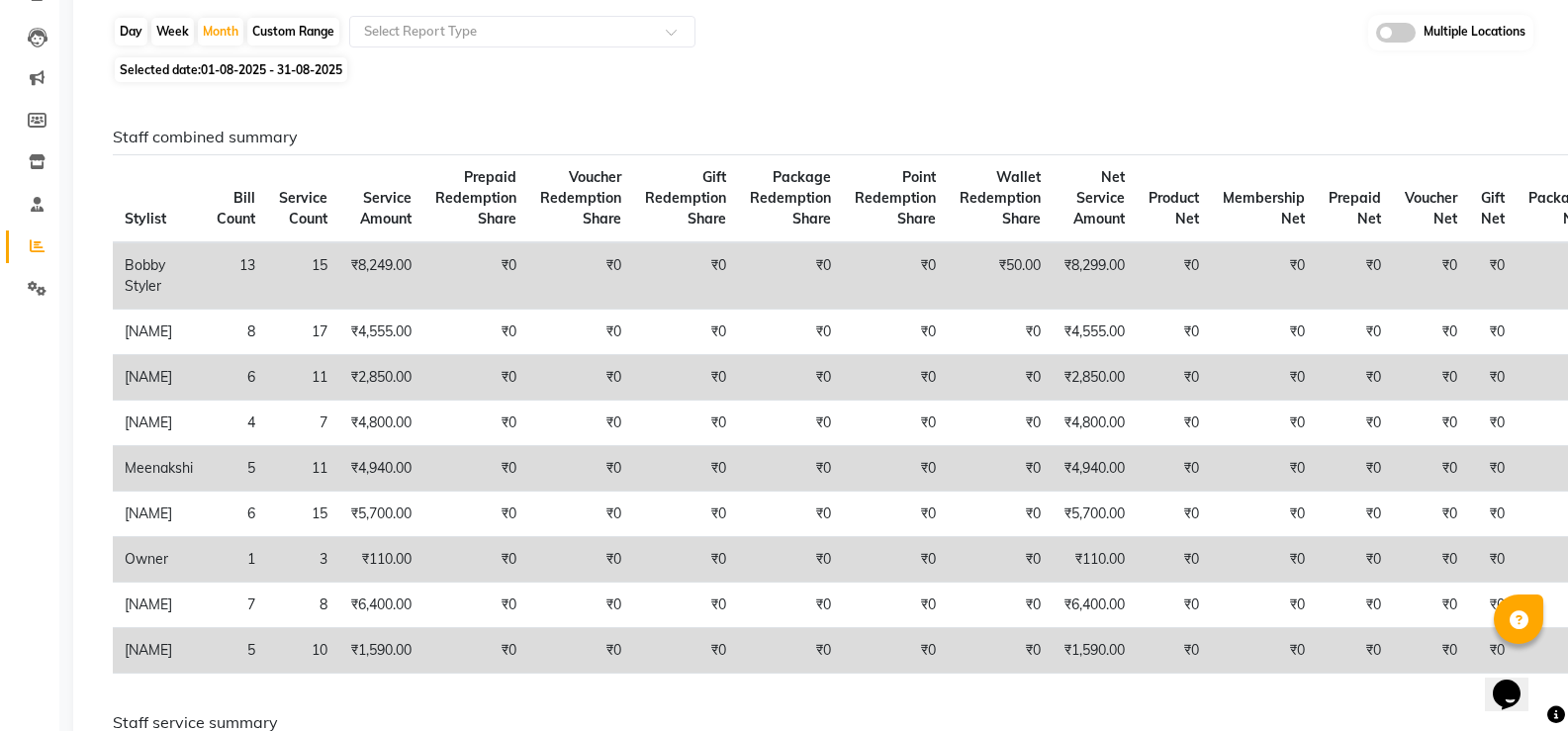 scroll, scrollTop: 0, scrollLeft: 0, axis: both 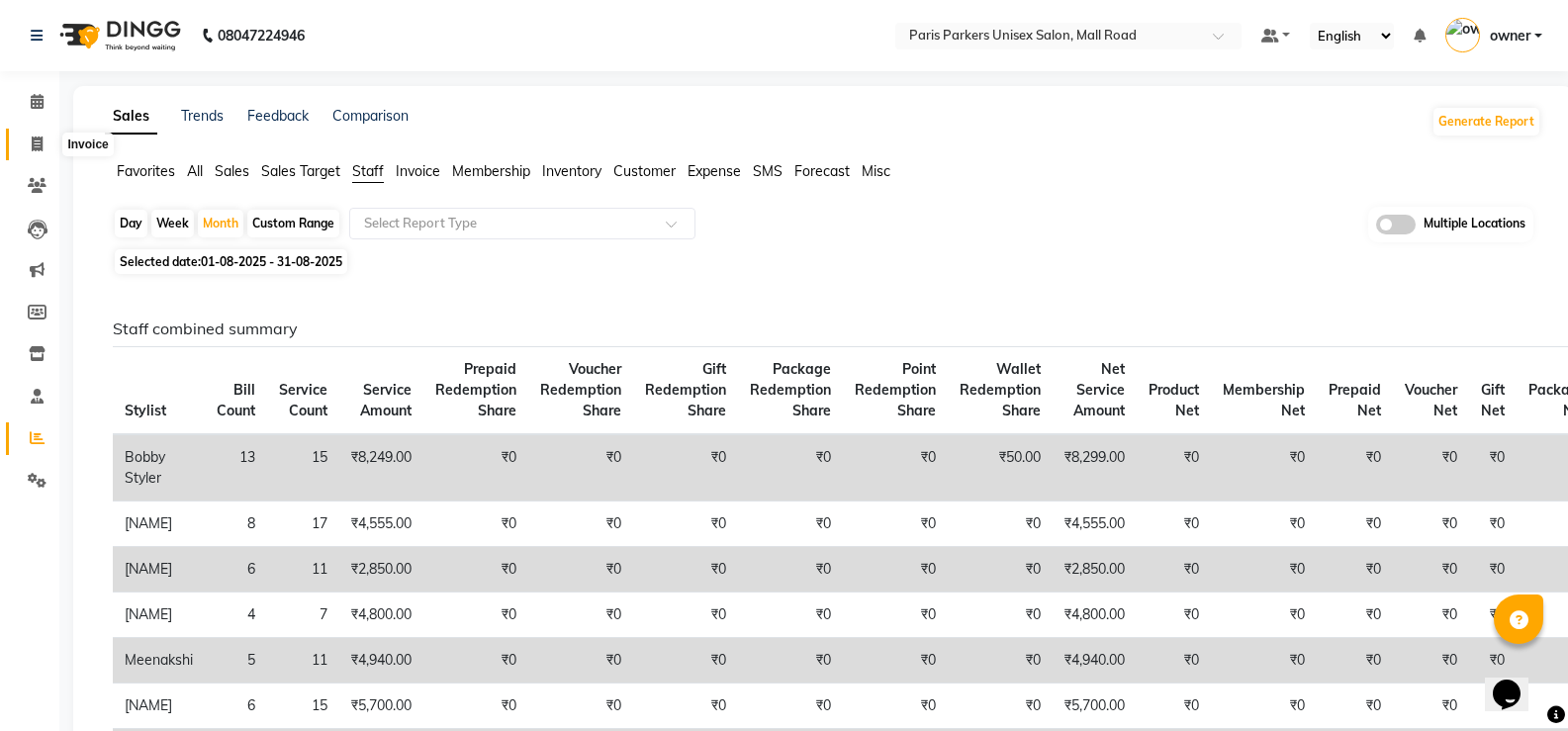 click 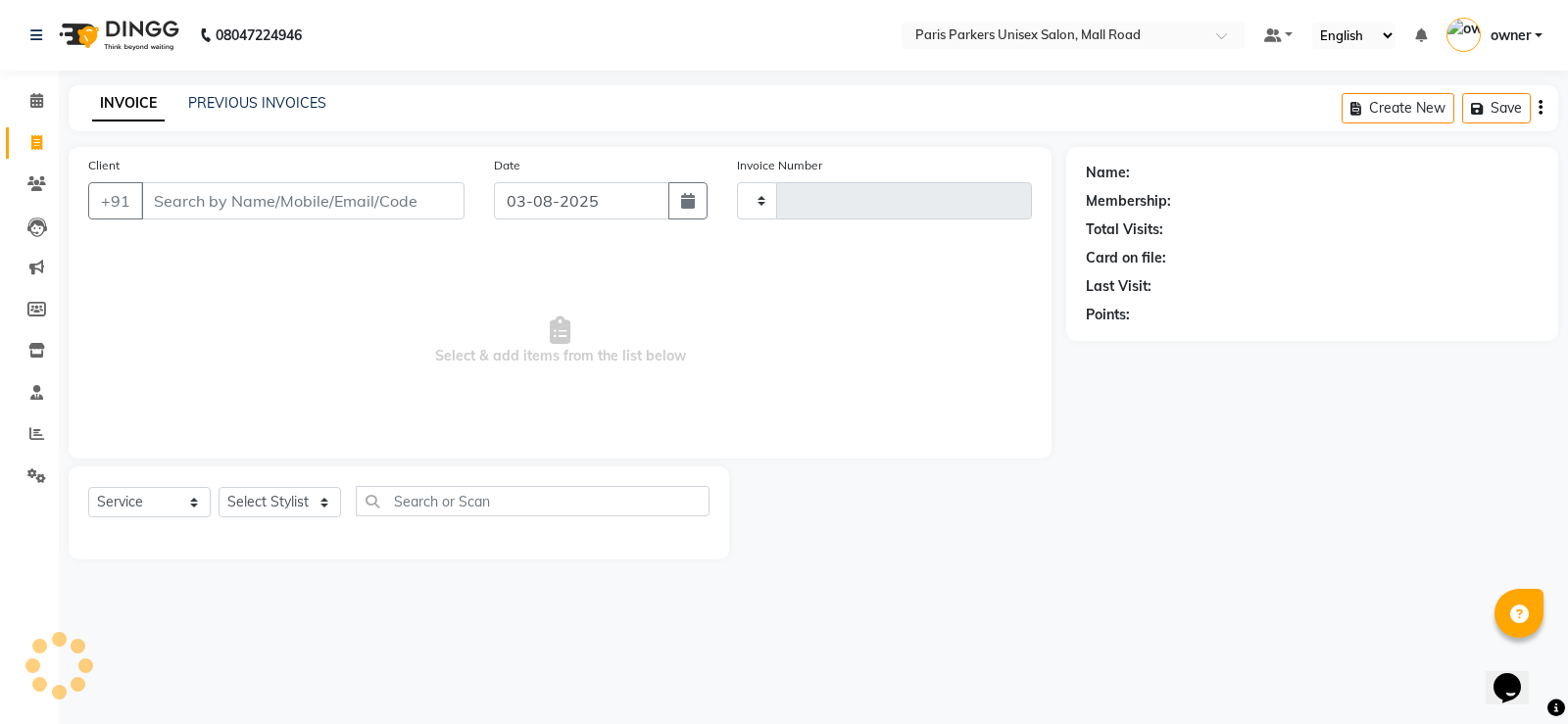 type on "2407" 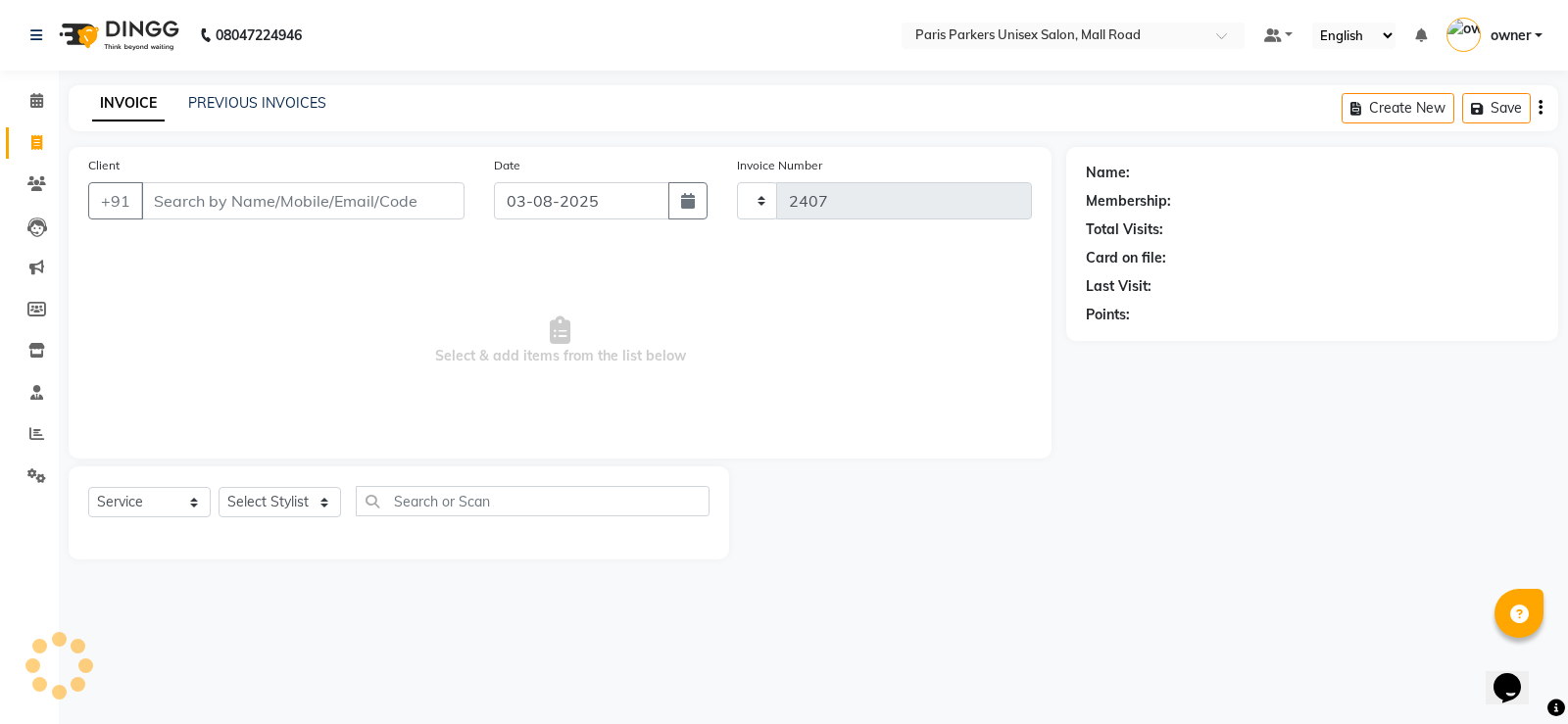 select on "7055" 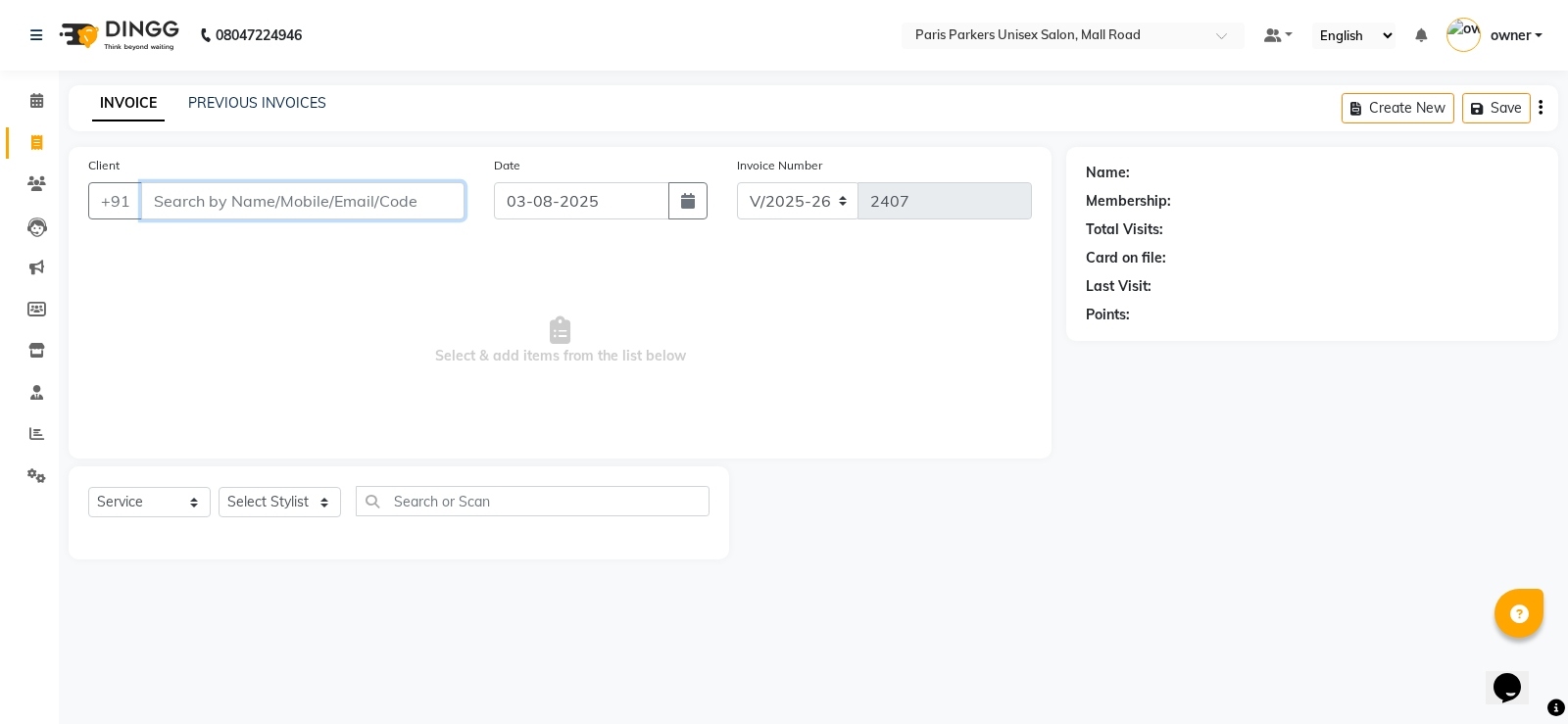 click on "Client" at bounding box center [303, 201] 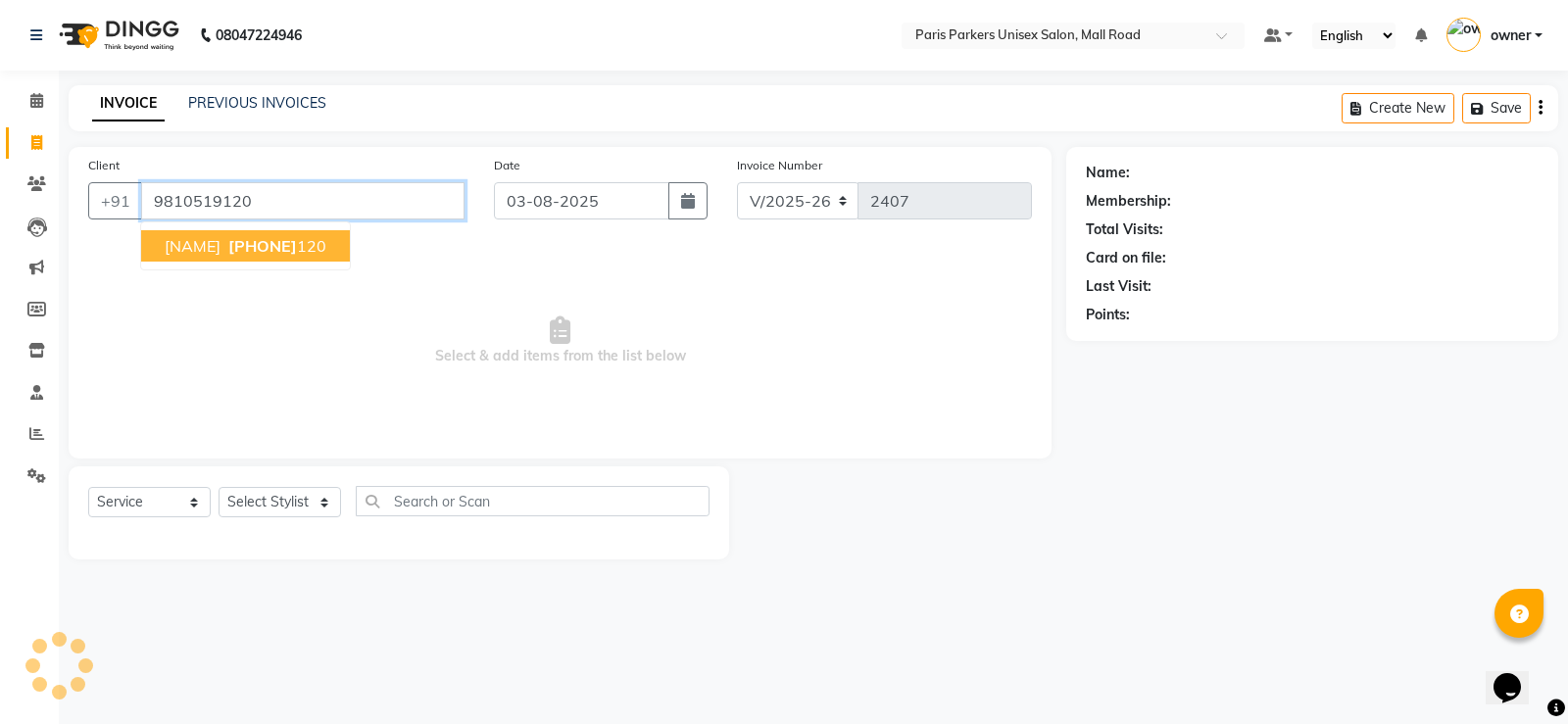 type on "9810519120" 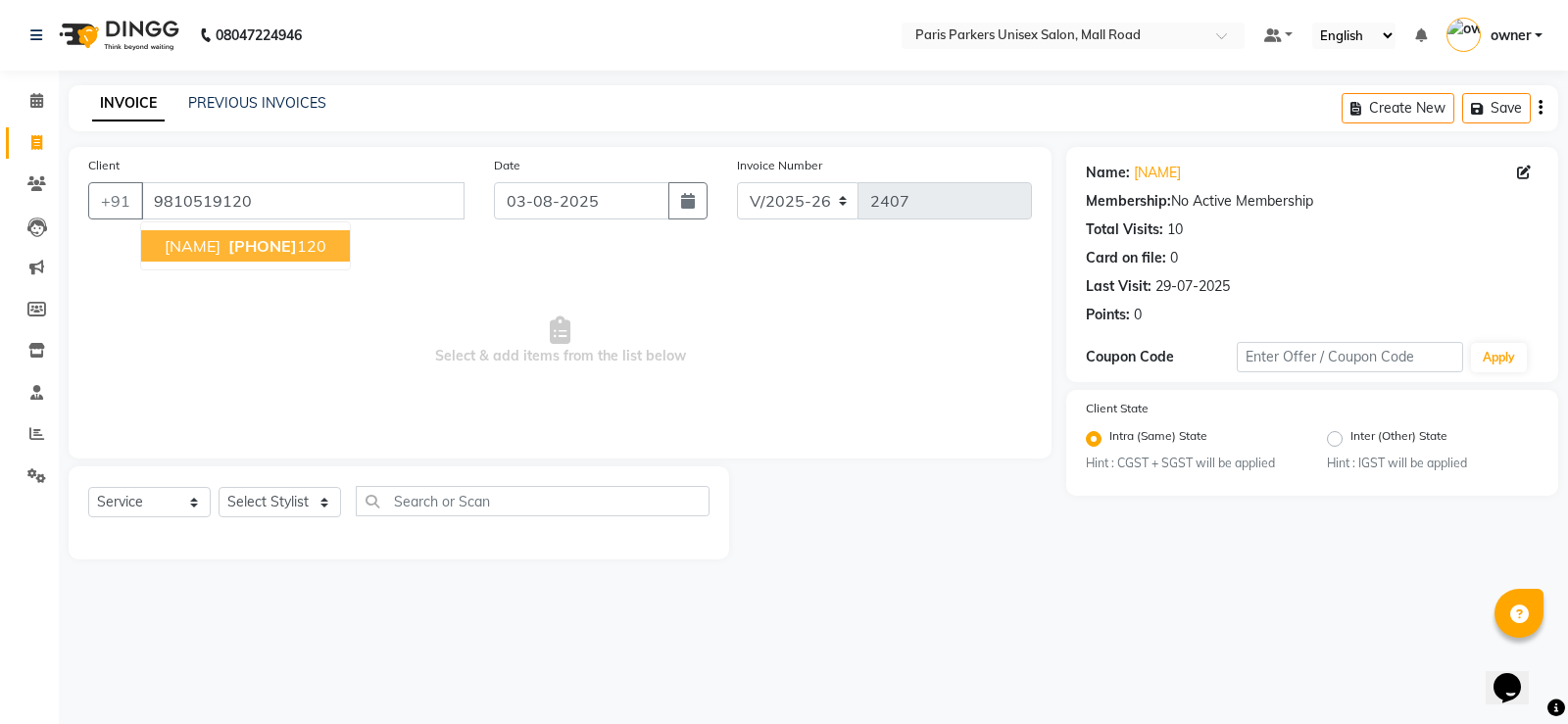 click on "[NAME]" at bounding box center (192, 246) 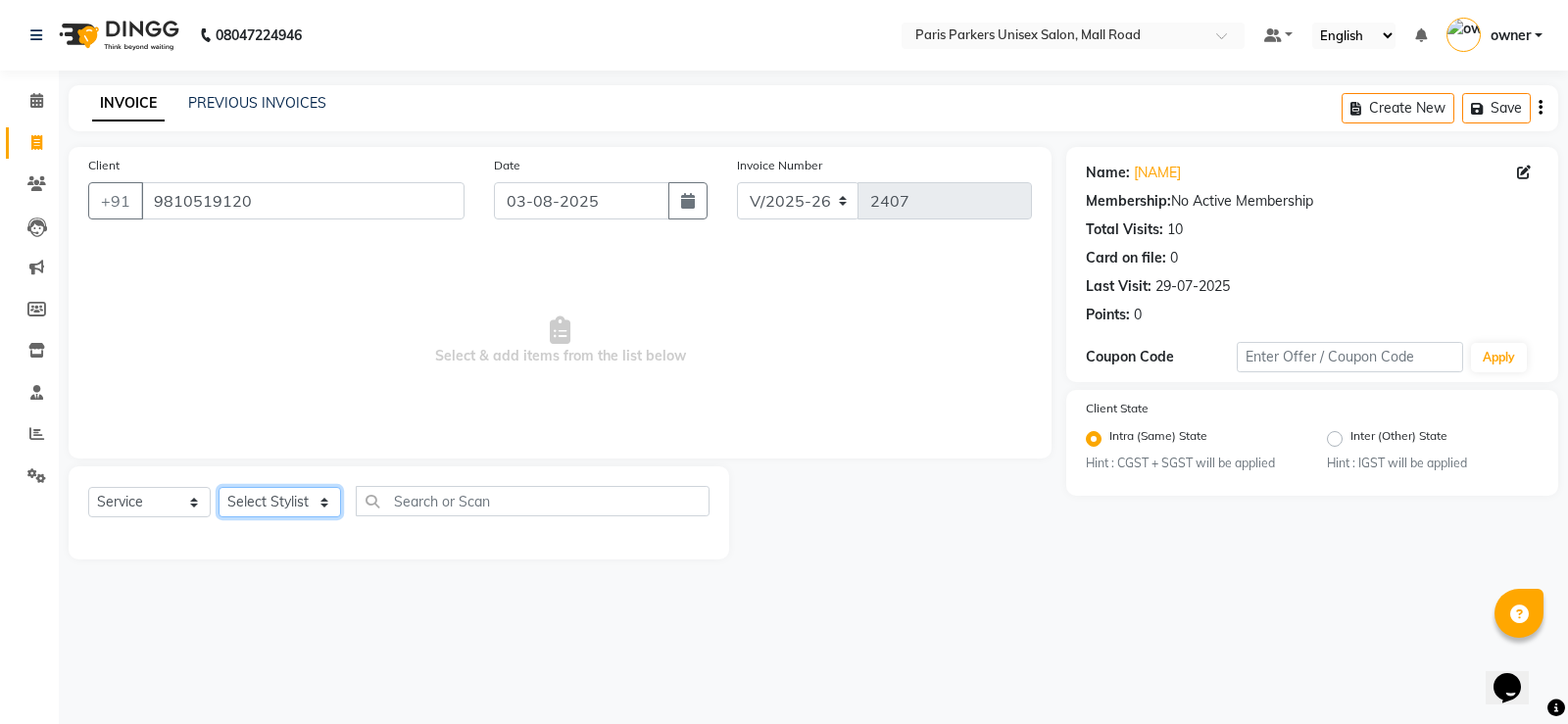 click on "Select Stylist [NAME]" 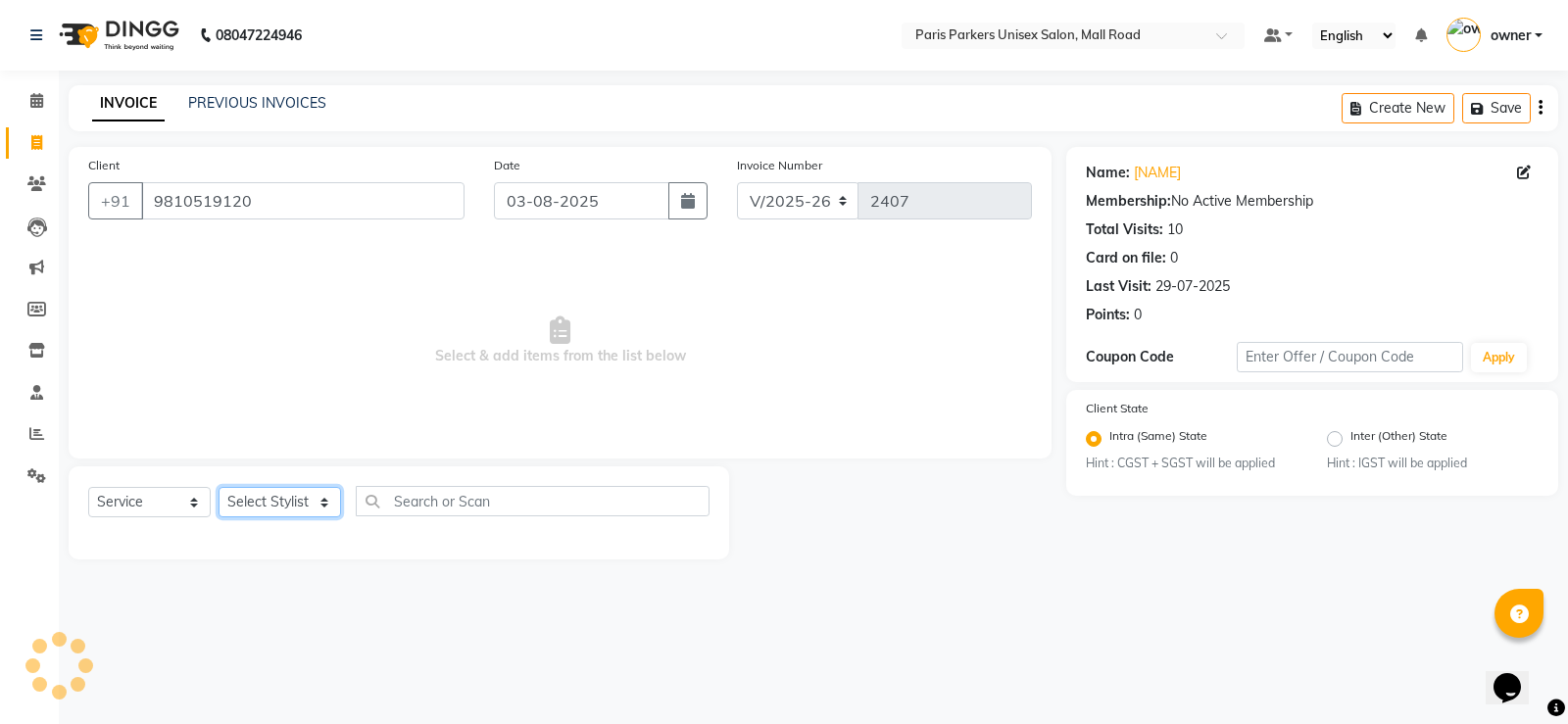select on "58731" 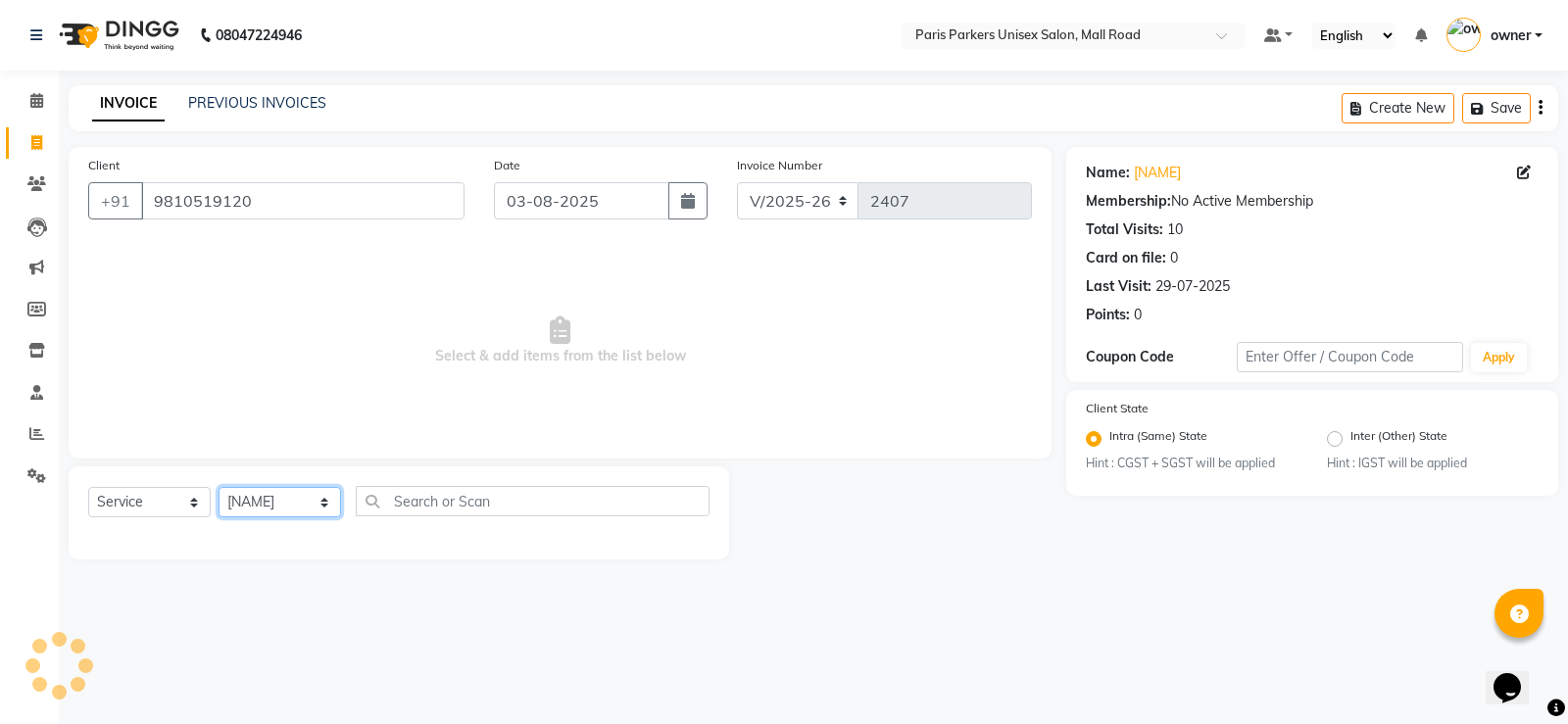 click on "Select Stylist [NAME]" 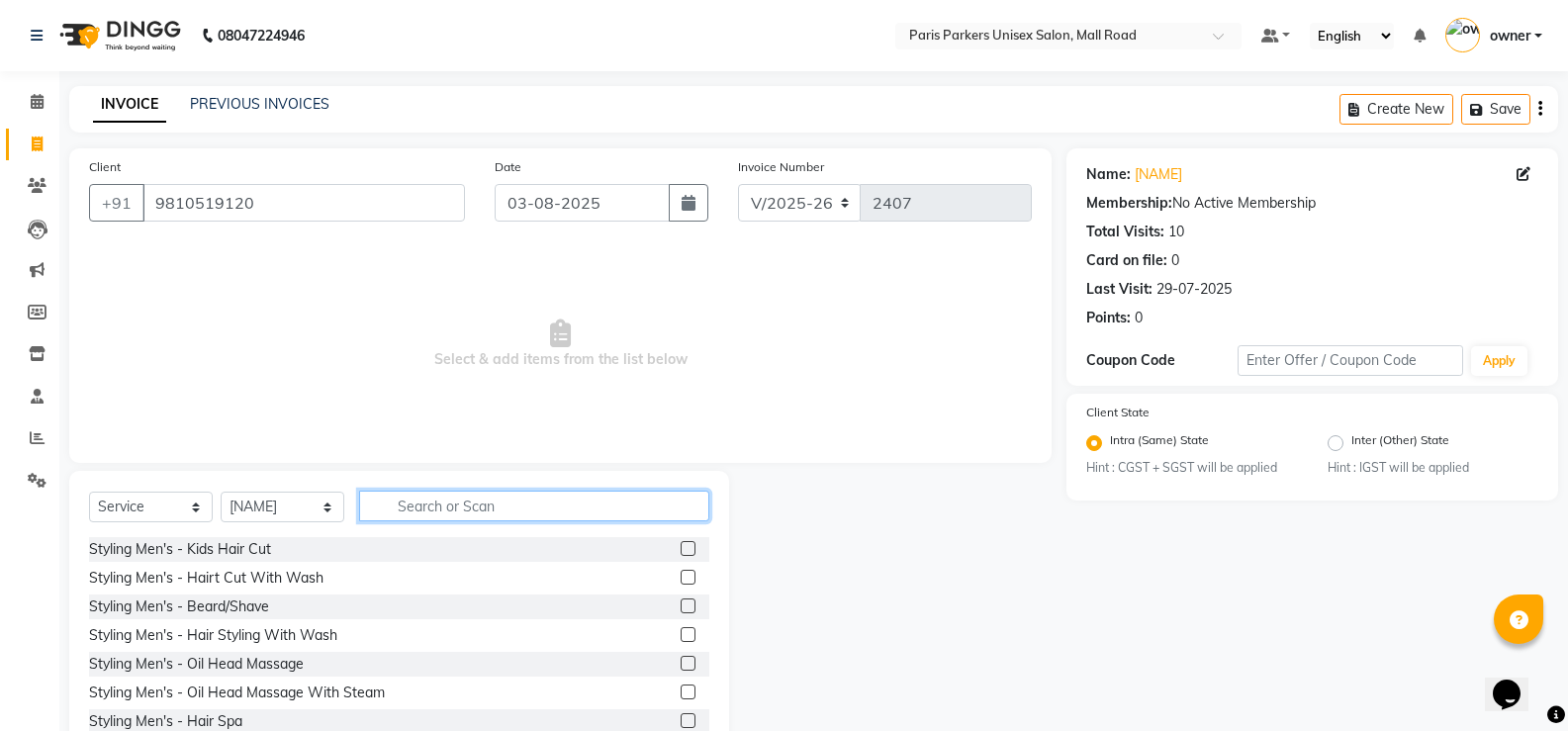 click 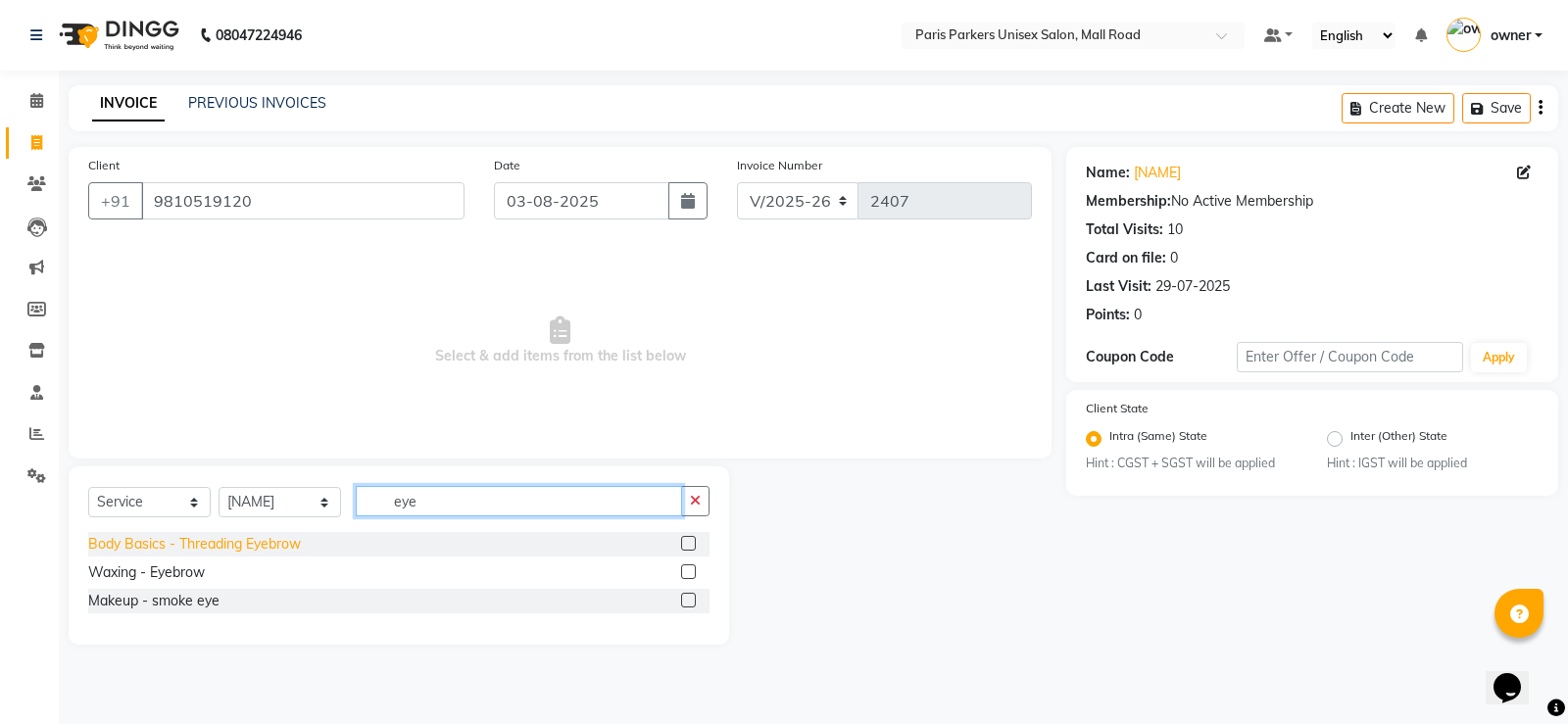 type on "eye" 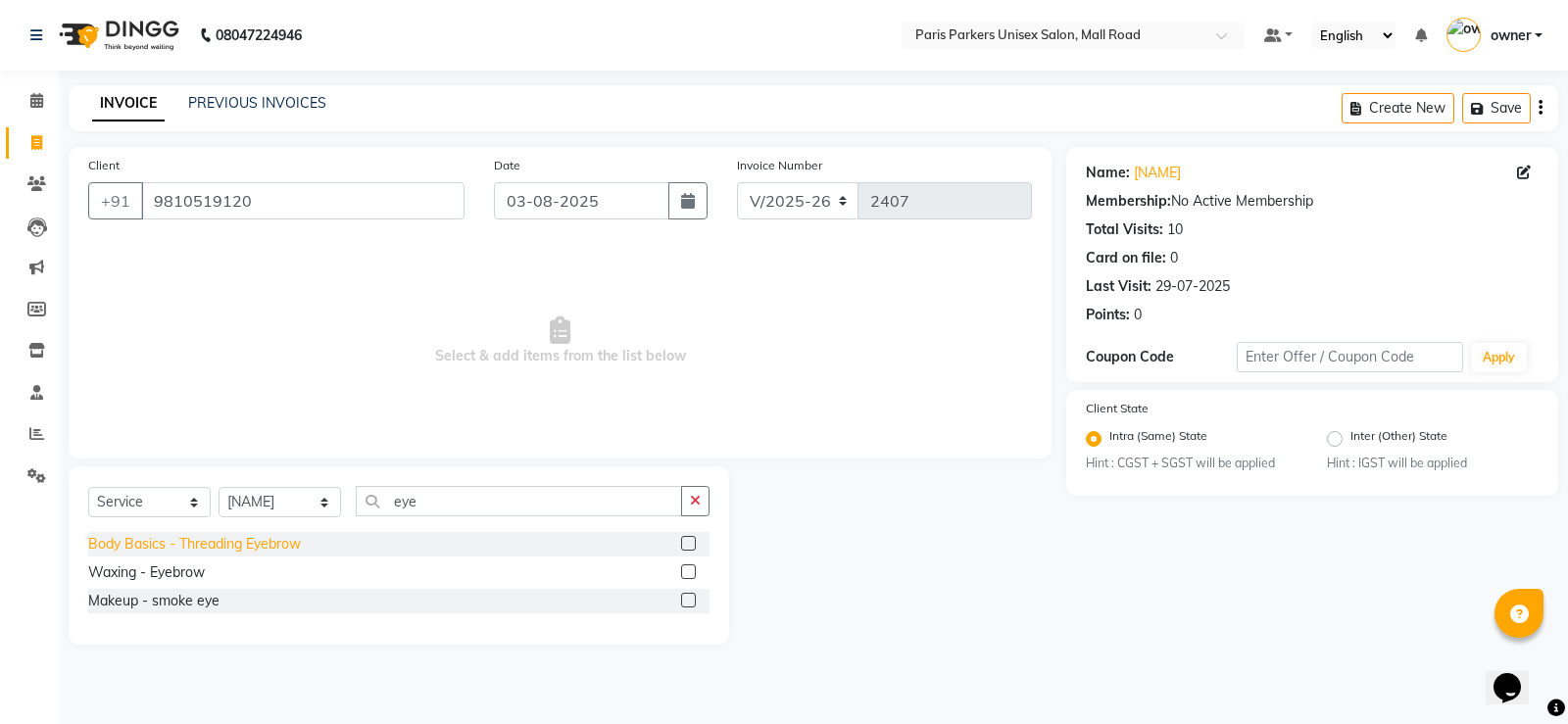 click on "Body Basics - Threading Eyebrow" 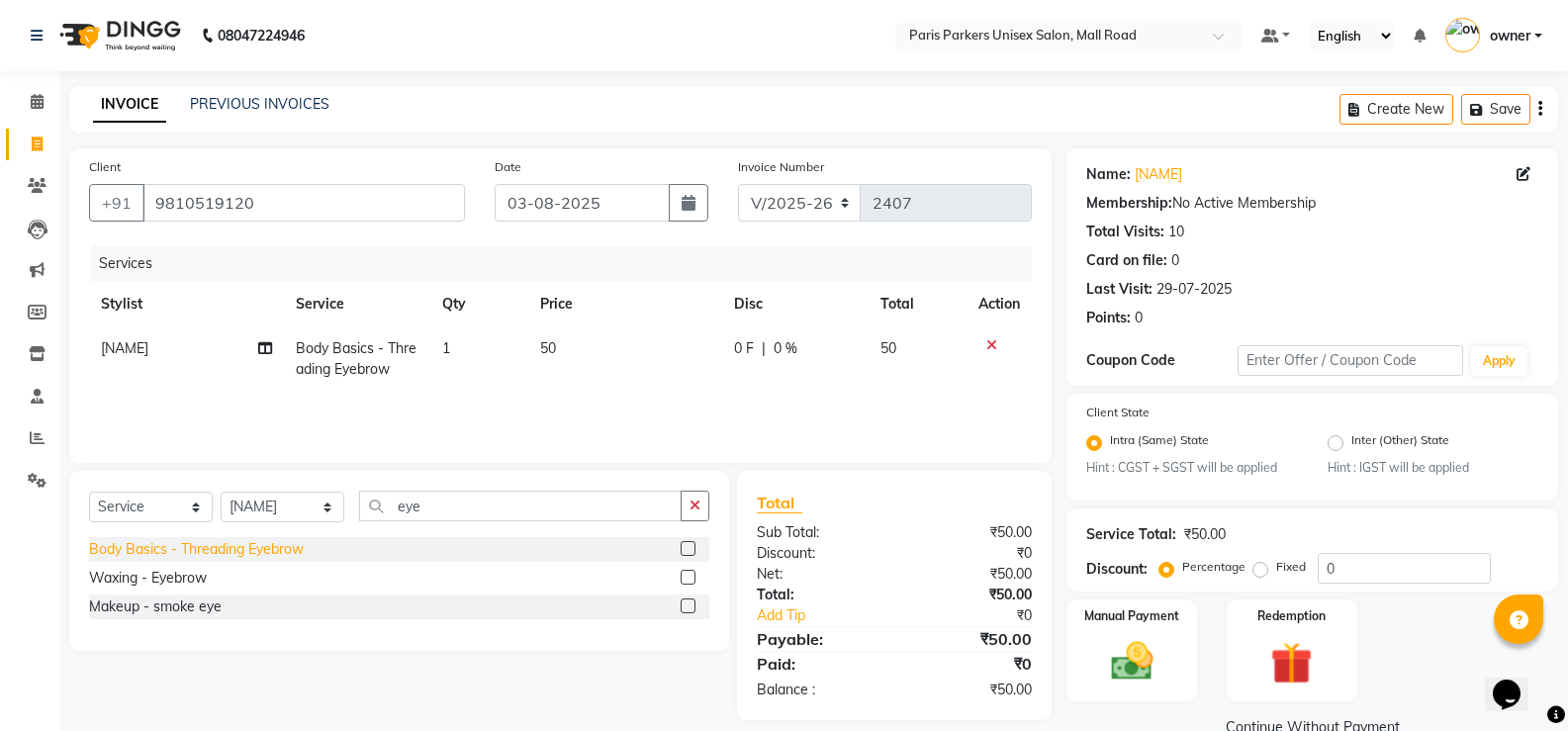 click on "Body Basics - Threading Eyebrow" 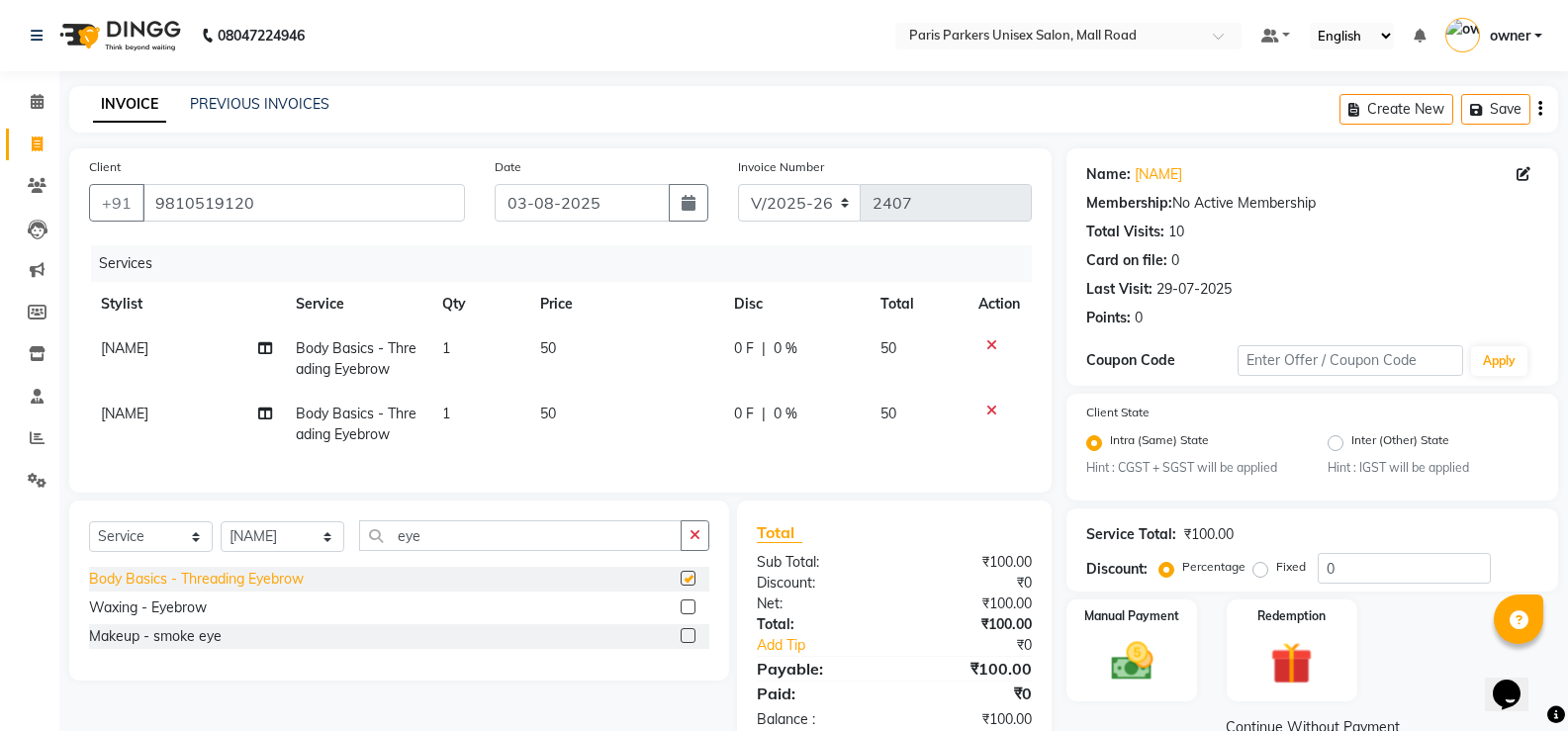 checkbox on "false" 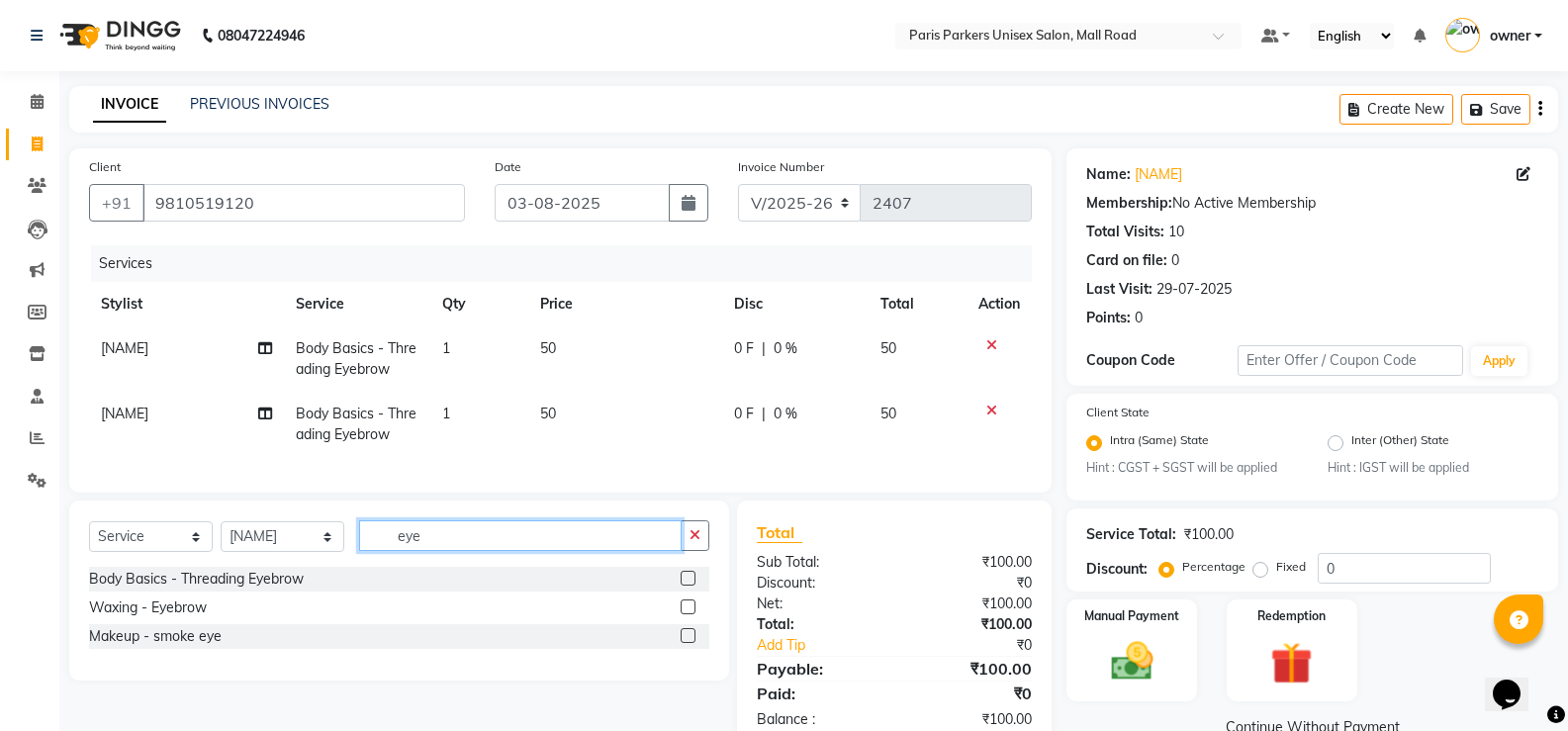 click on "eye" 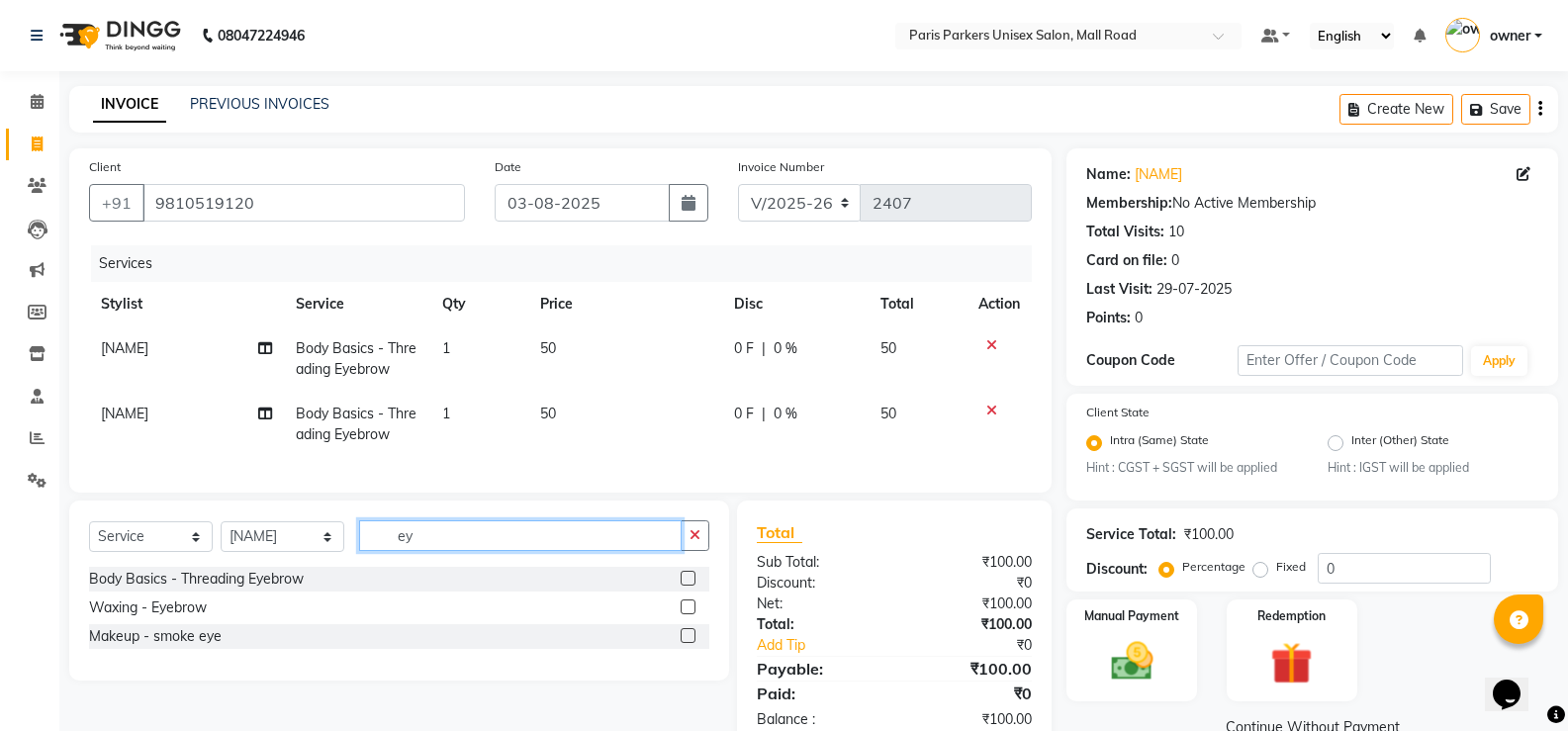 type on "e" 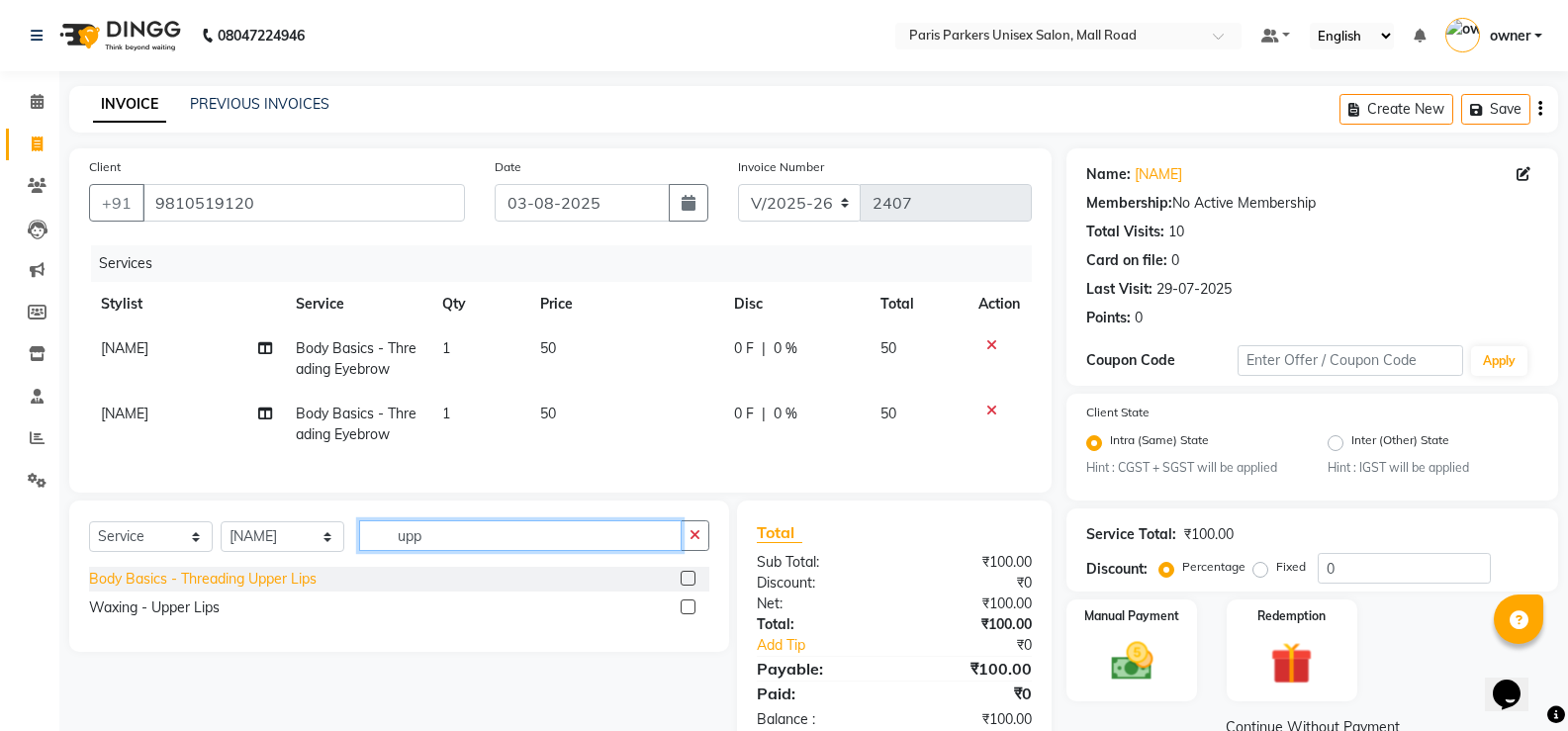 type on "upp" 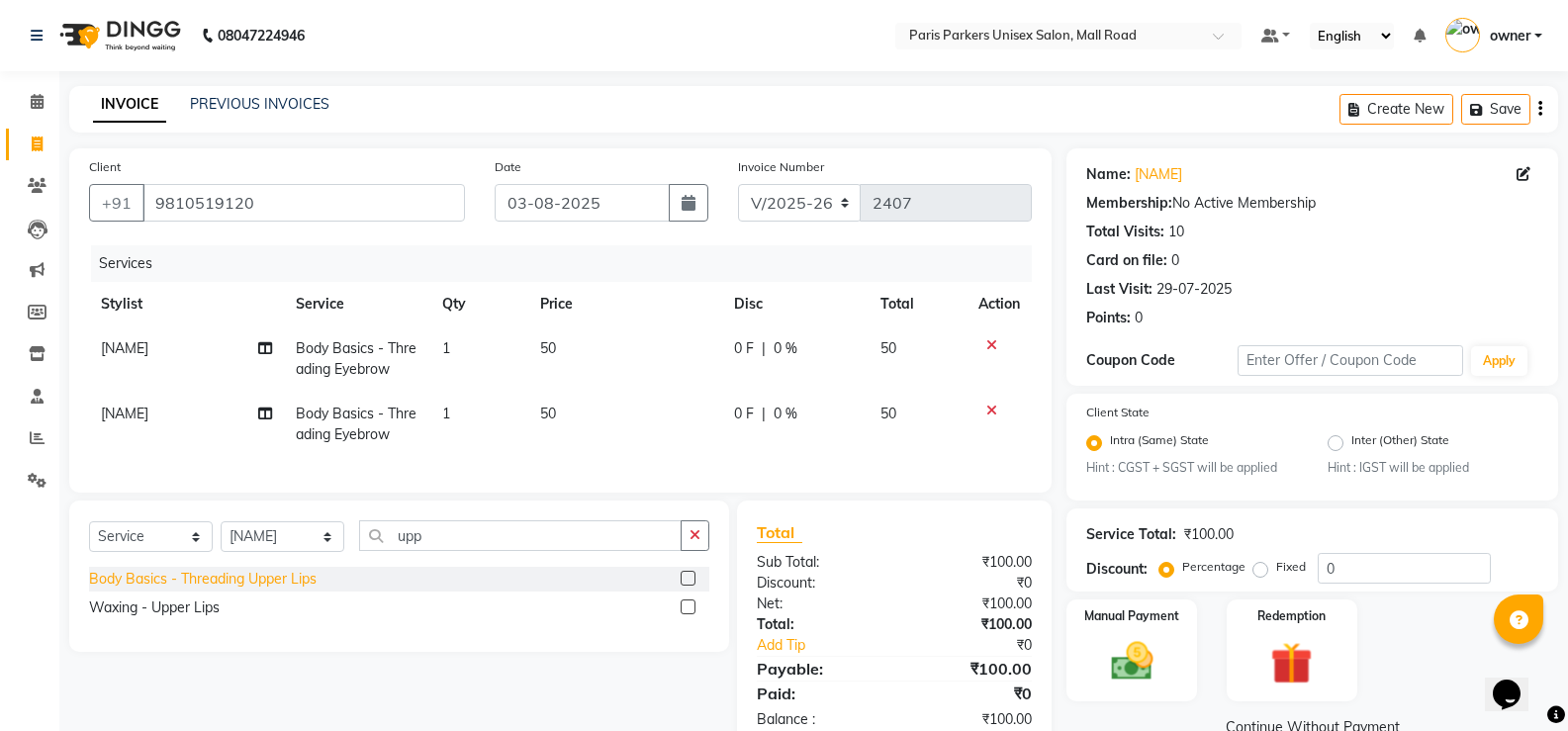 click on "Body Basics - Threading Upper Lips" 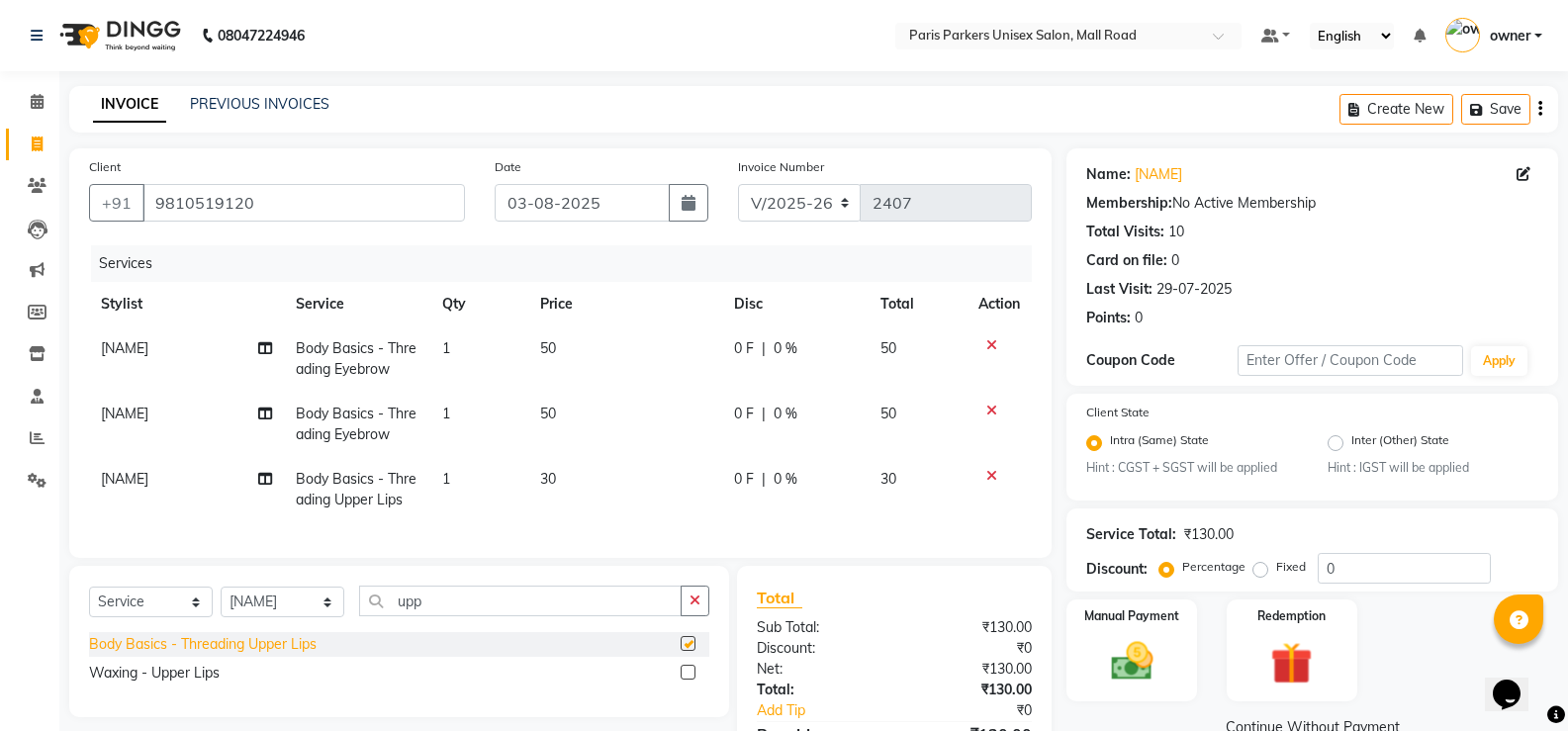 checkbox on "false" 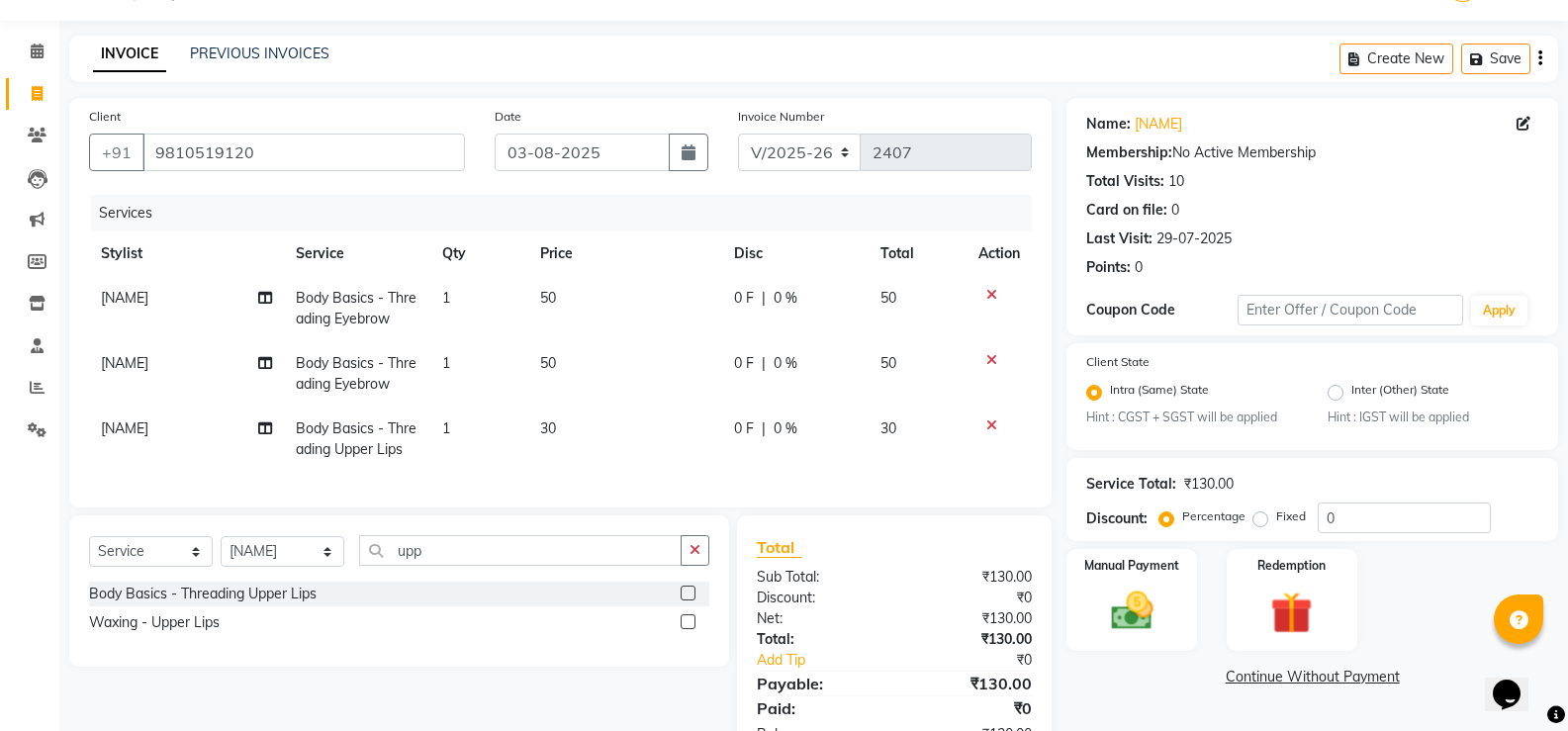 scroll, scrollTop: 129, scrollLeft: 0, axis: vertical 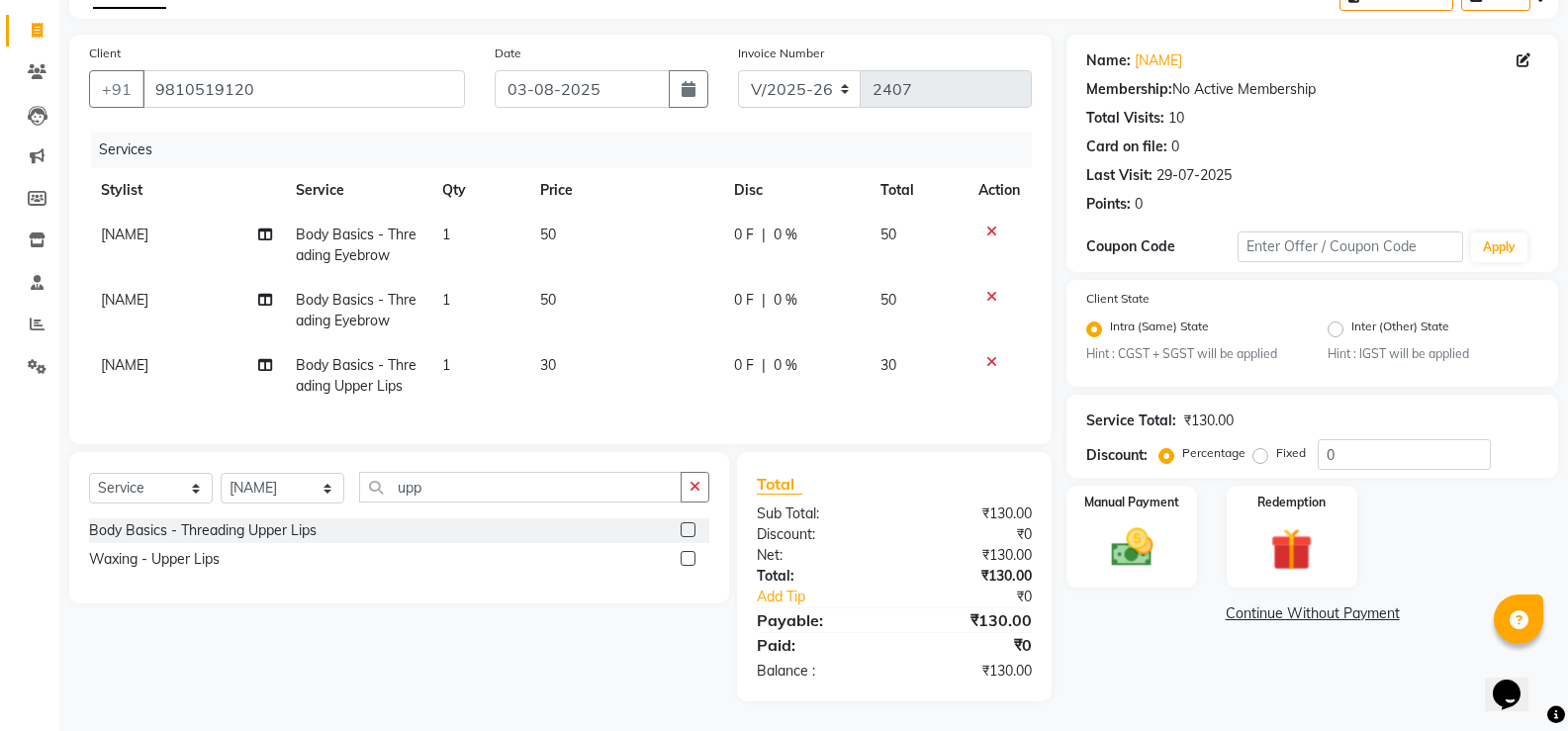 click on "[NAME]" 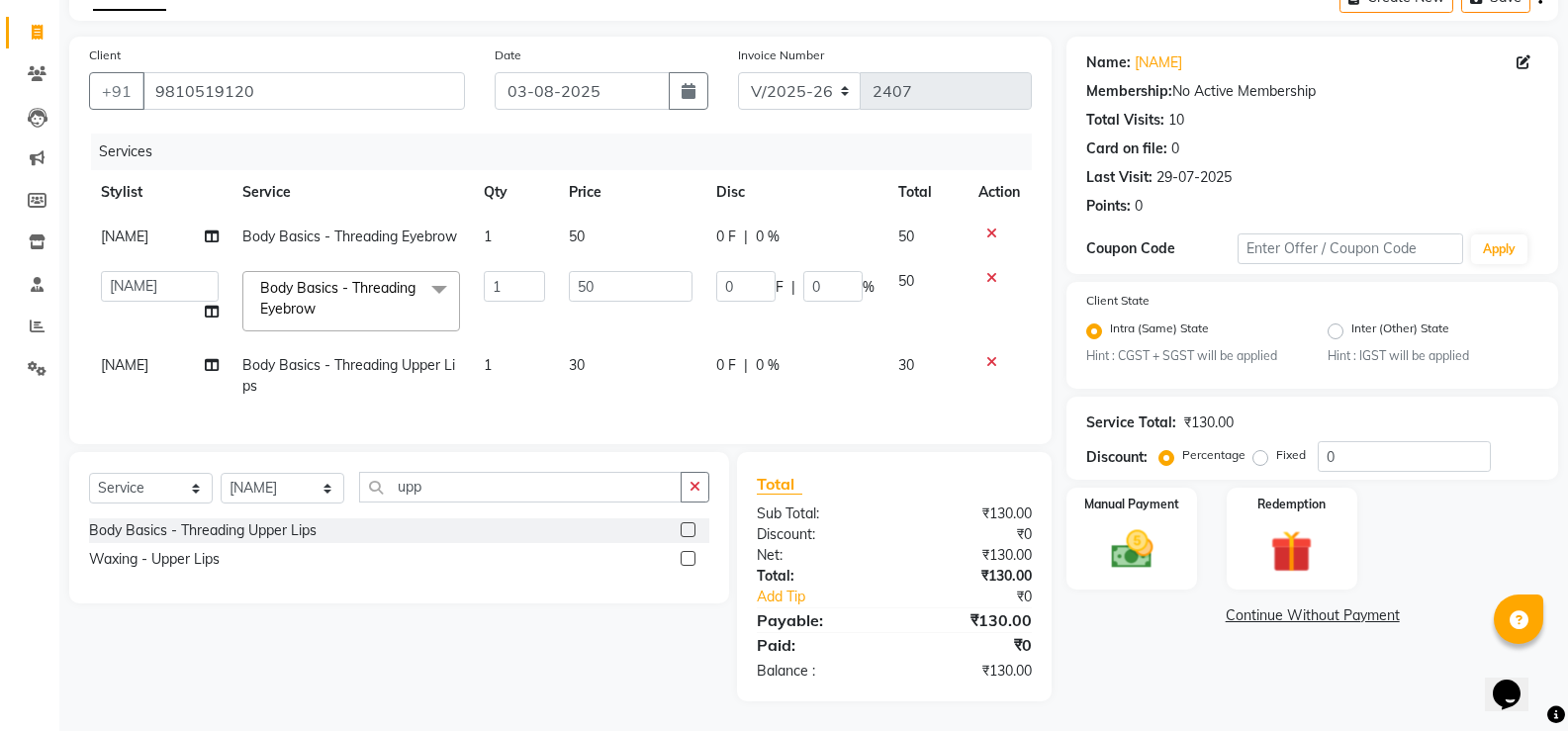 click on "by [NAME]" 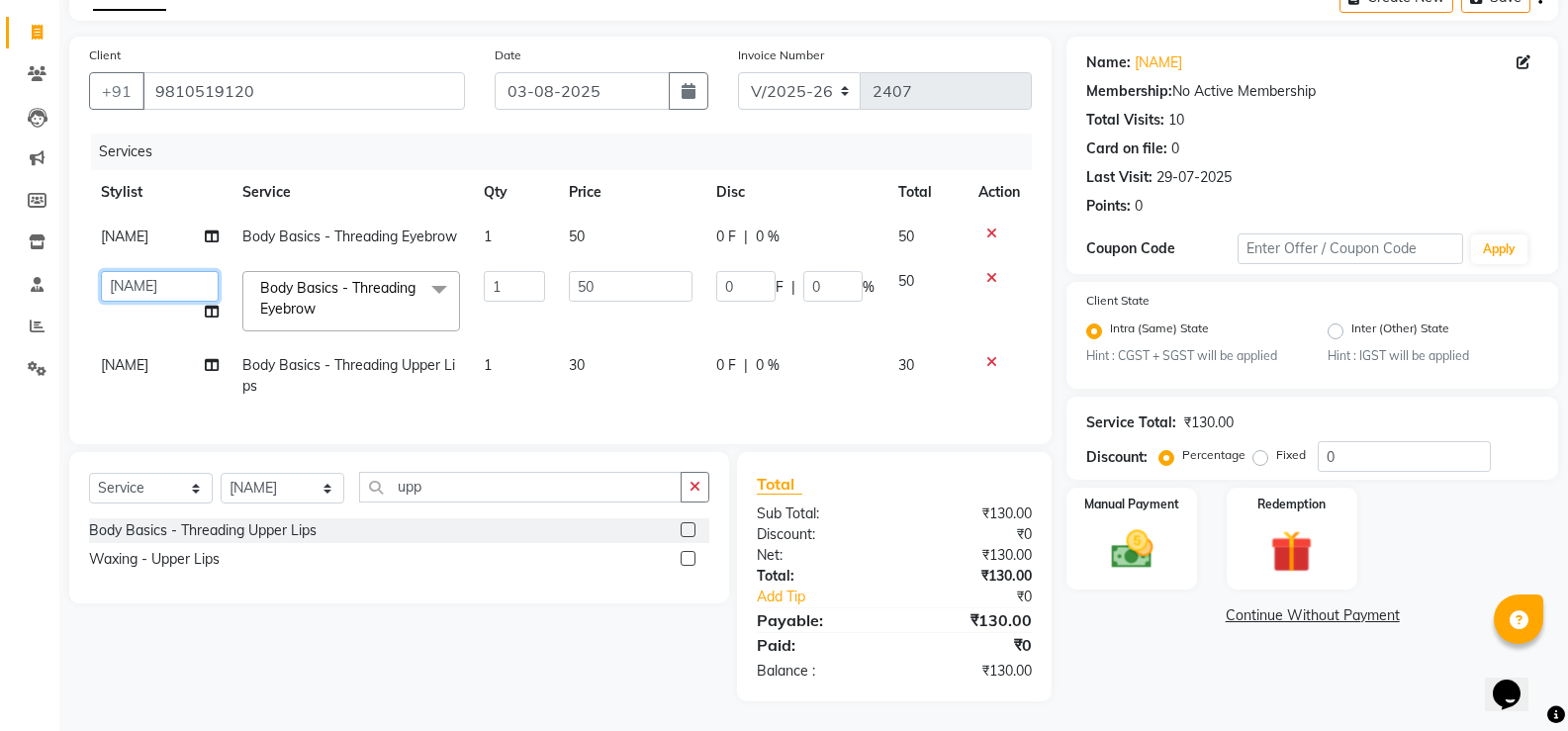 click on "by [NAME]" 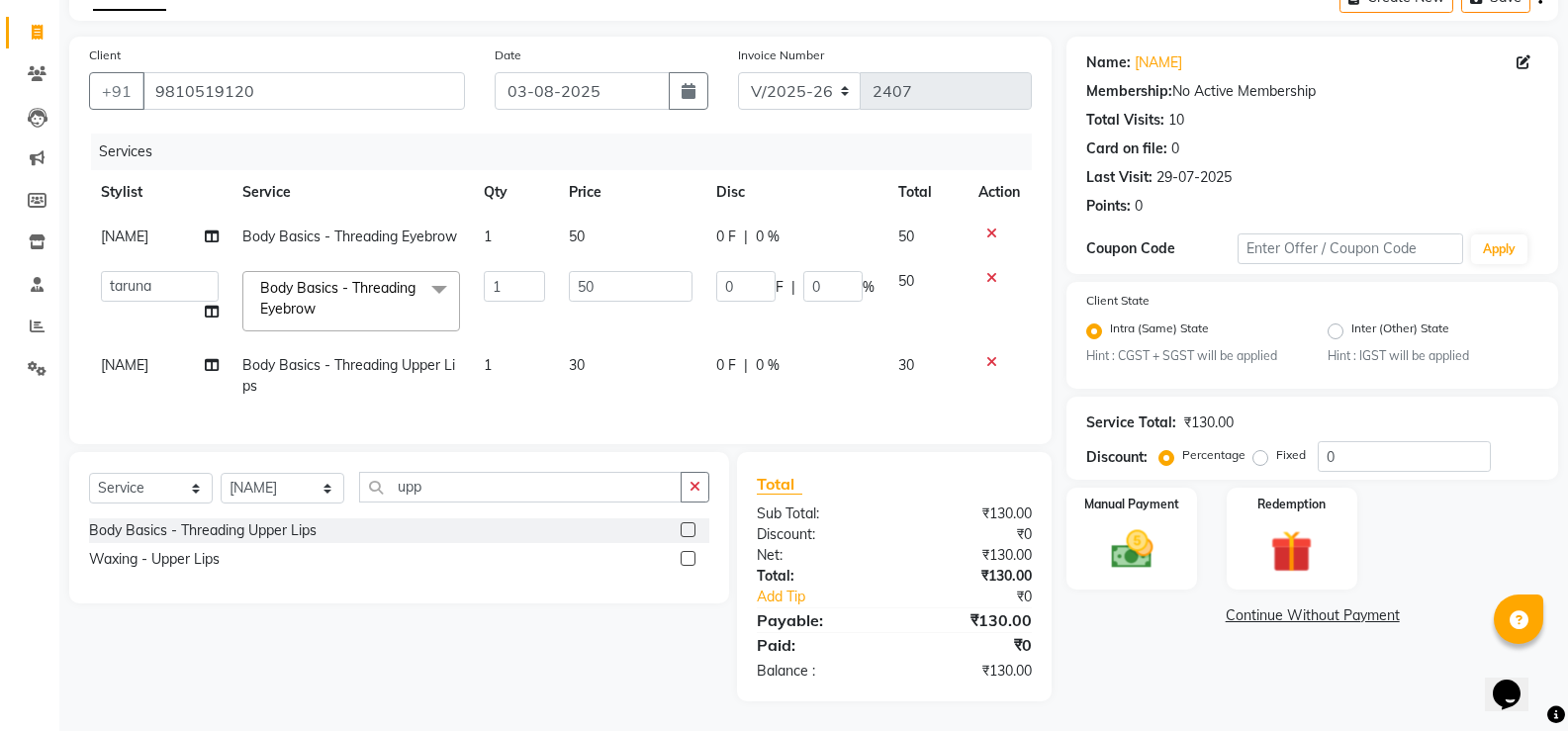 select on "63843" 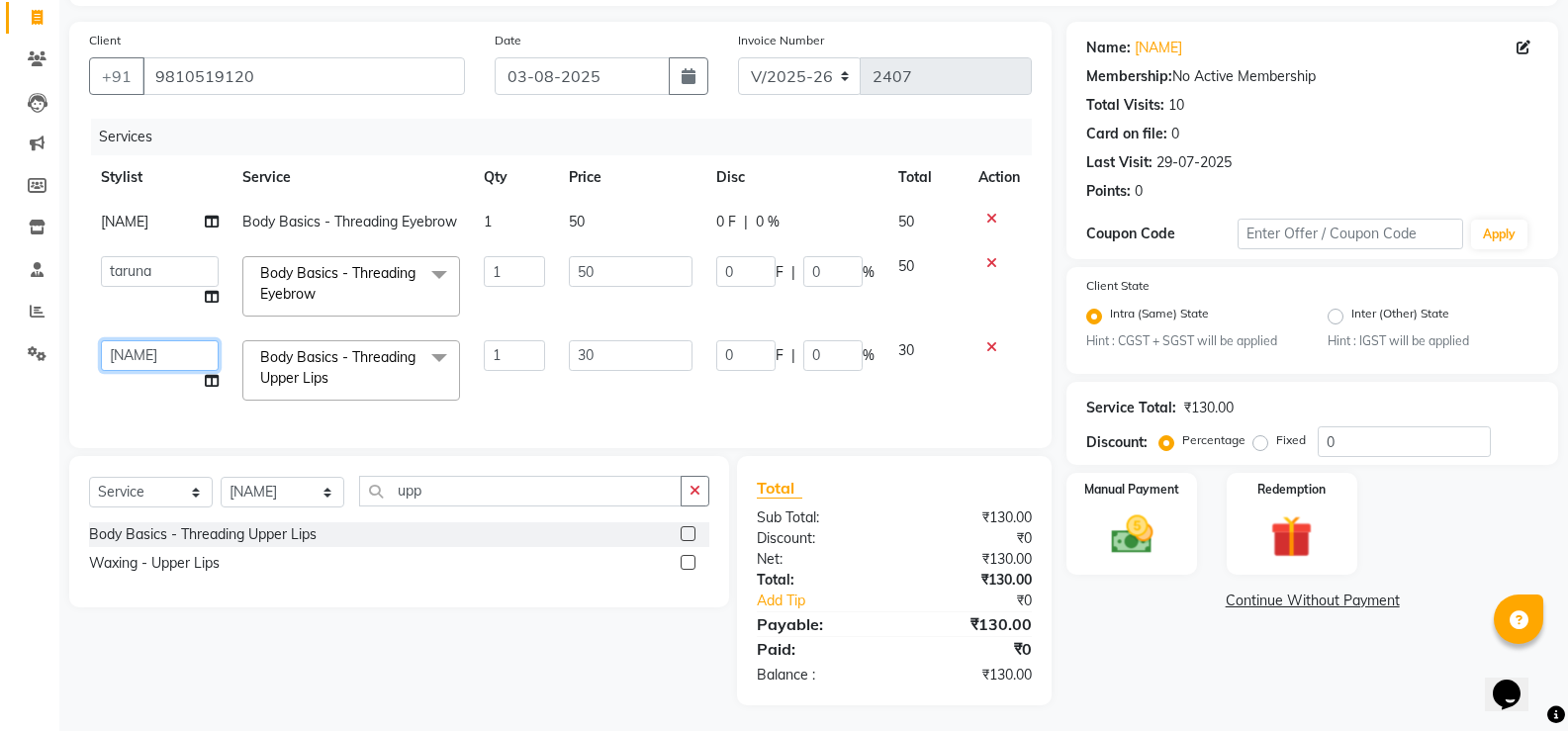 click on "by [NAME]" 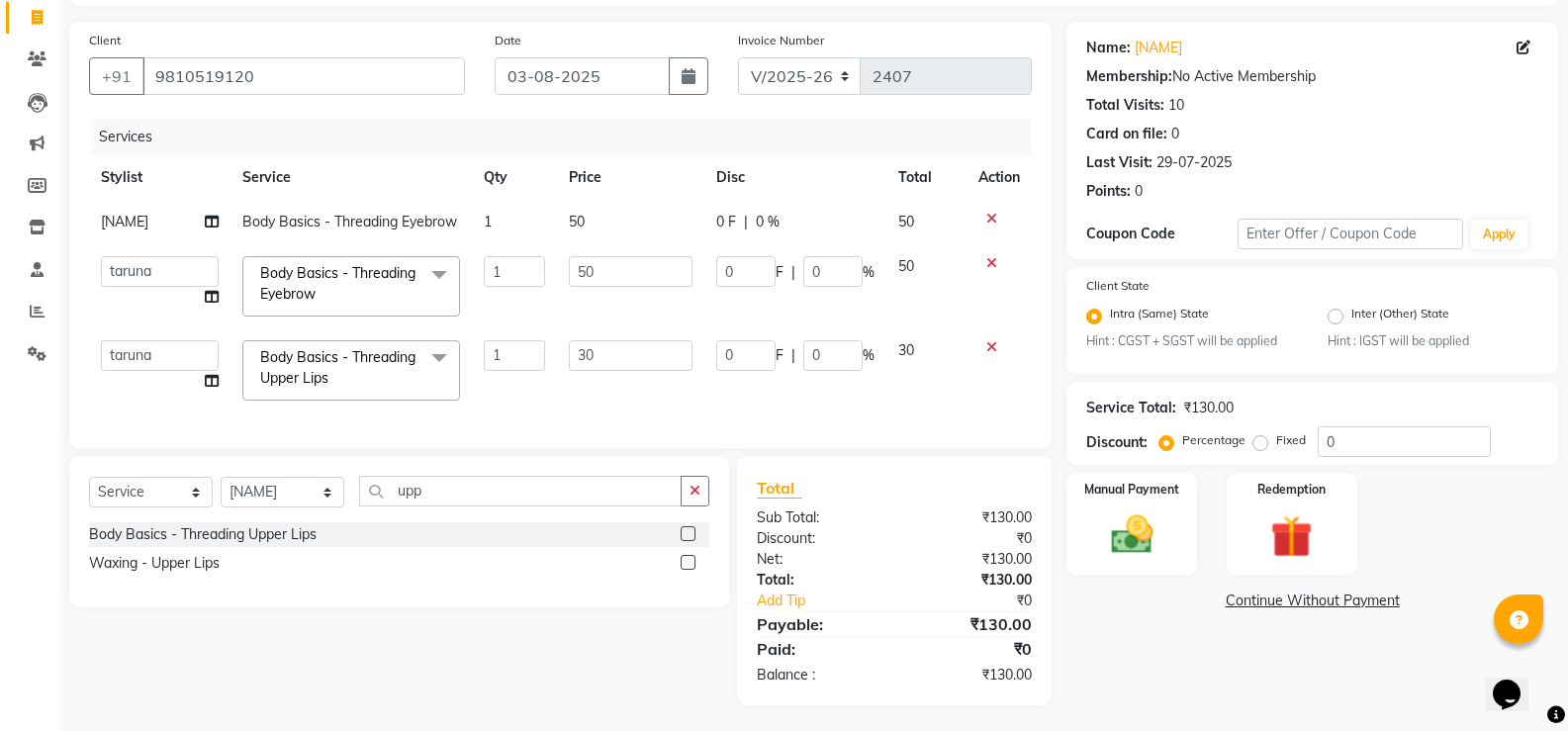 select on "63843" 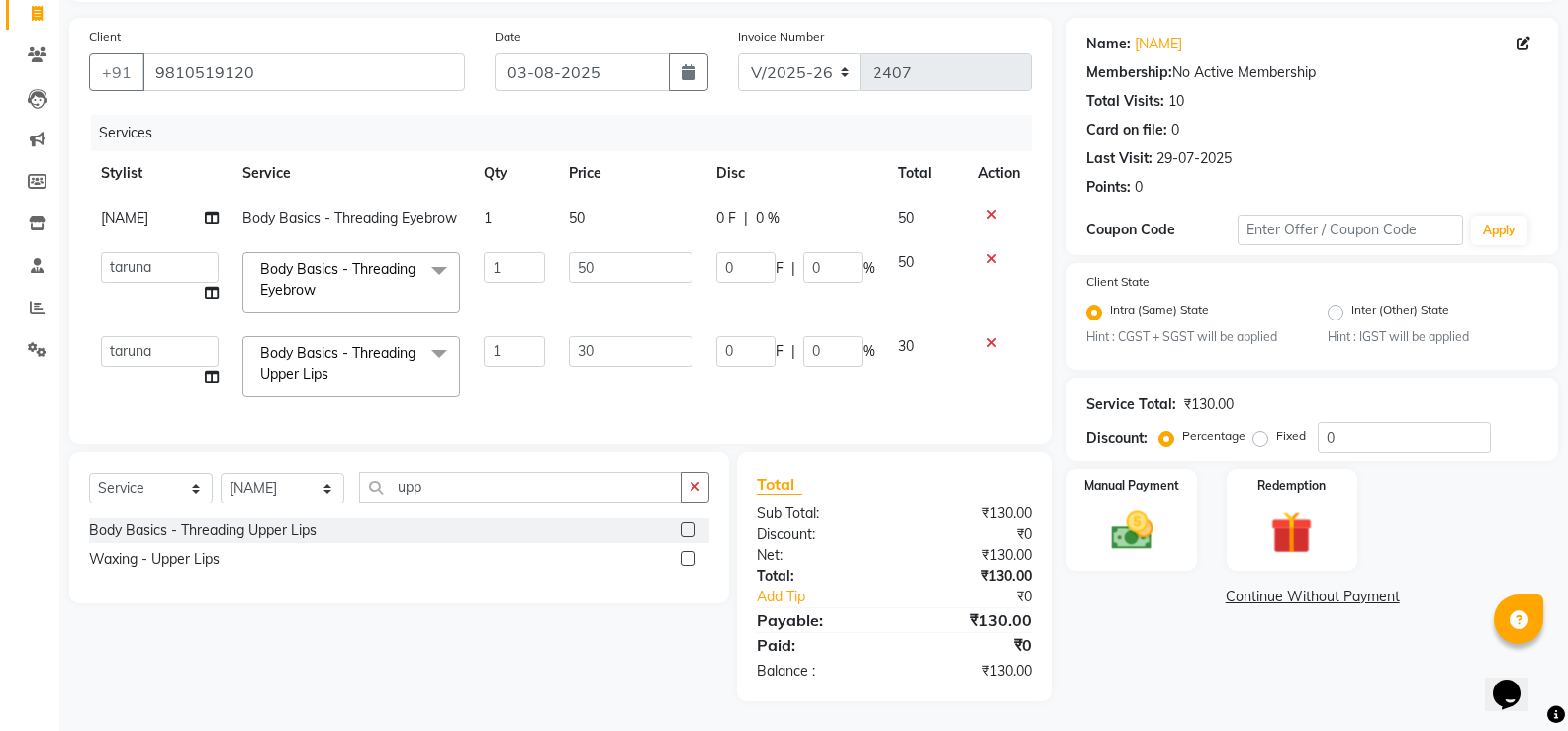 scroll, scrollTop: 145, scrollLeft: 0, axis: vertical 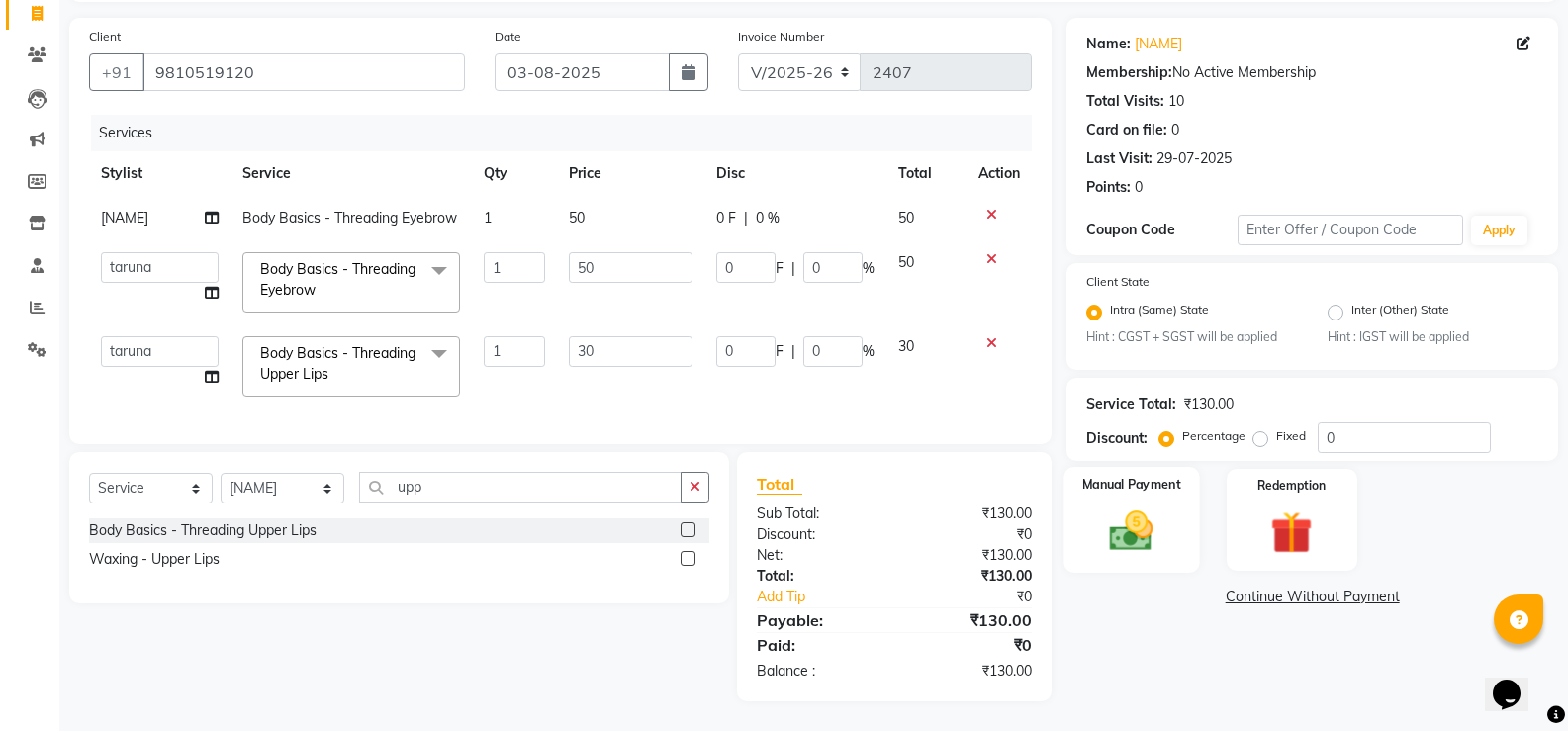 click 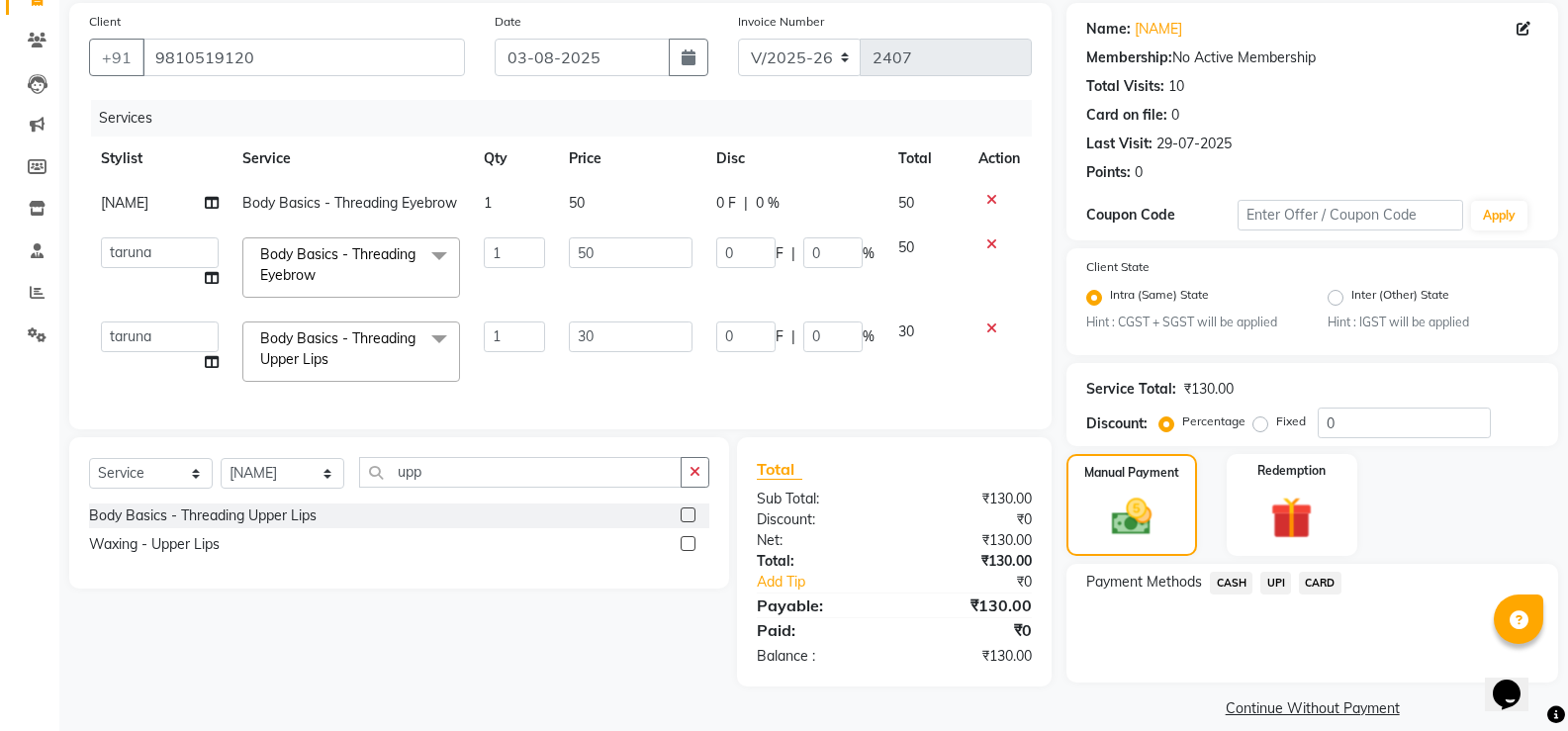 click on "UPI" 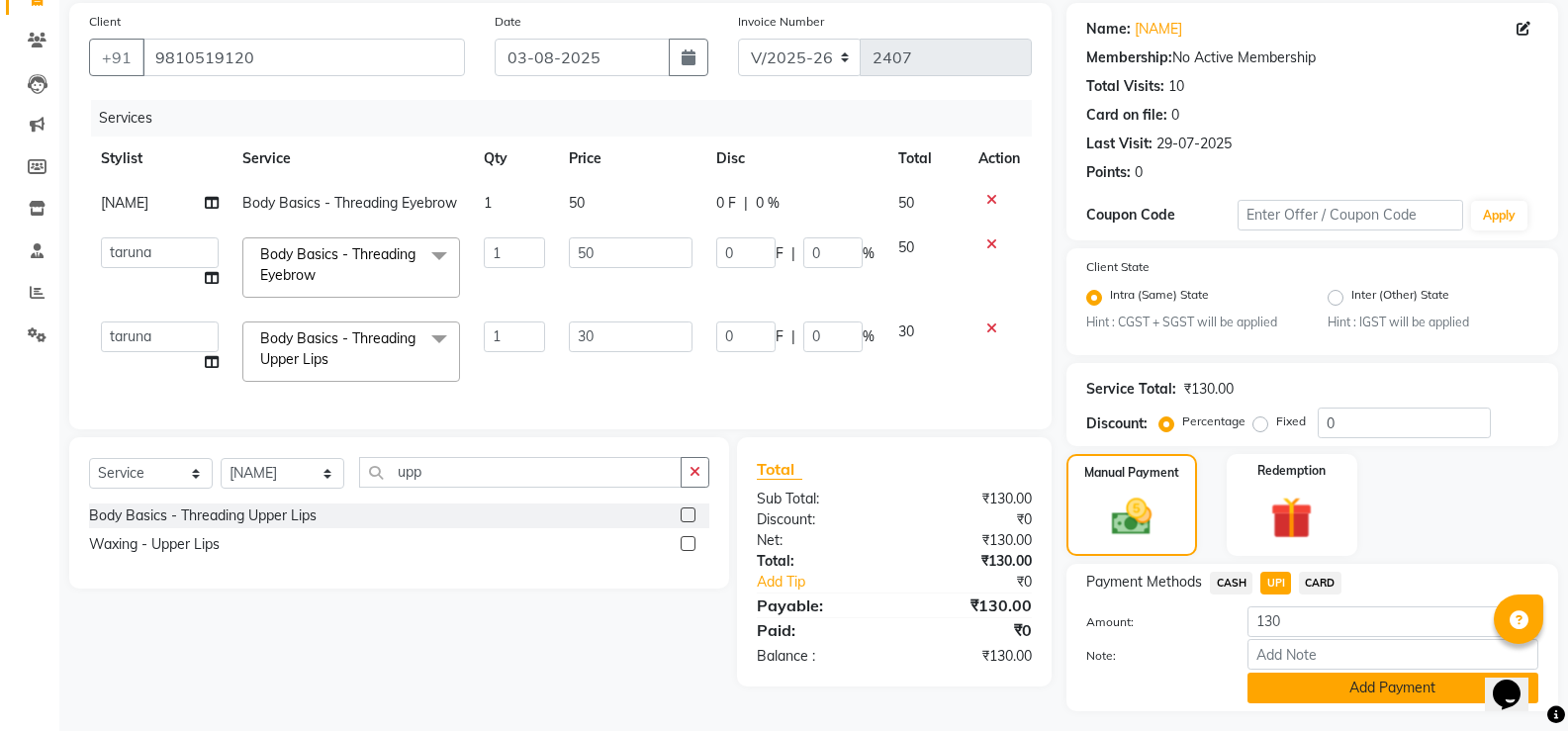 click on "Add Payment" 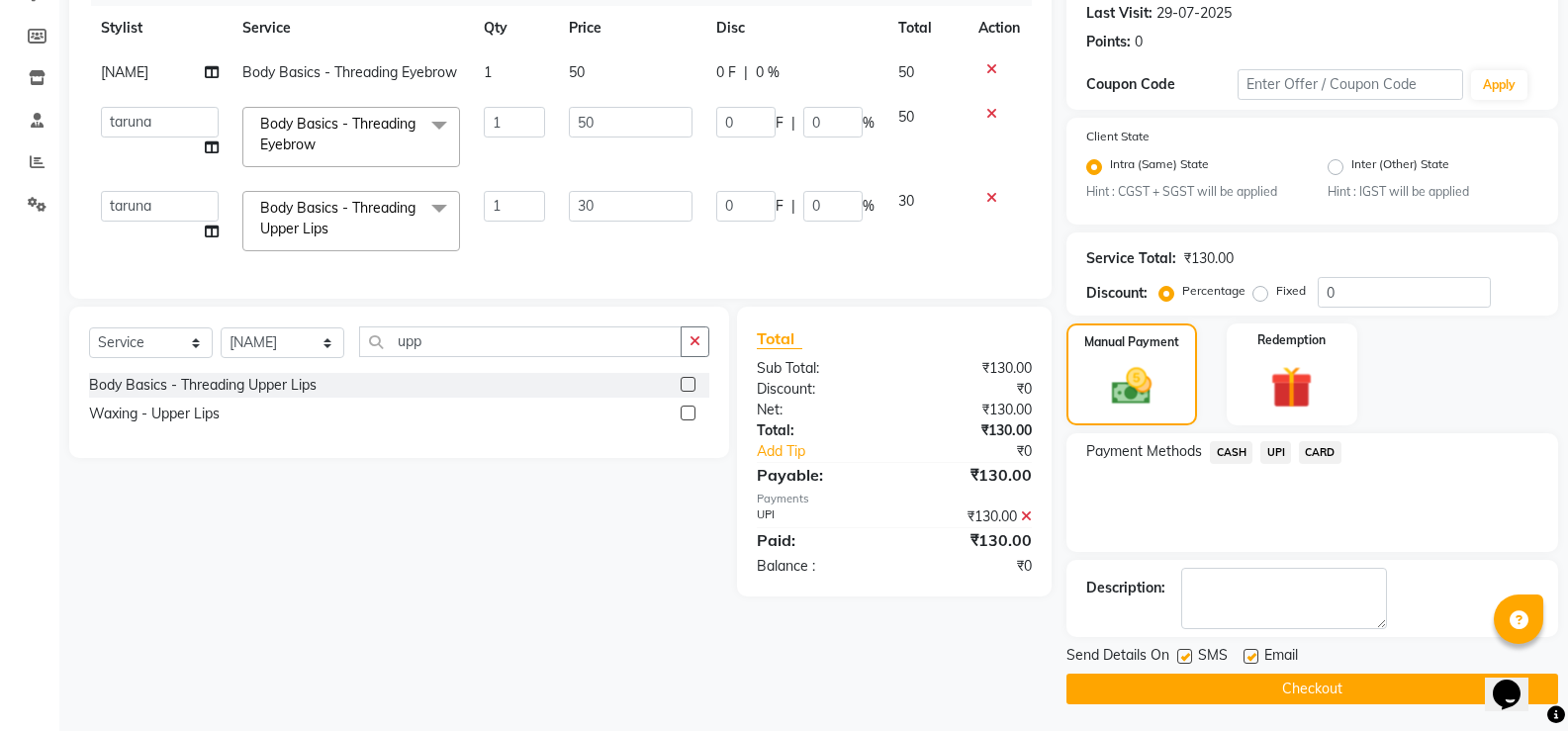 scroll, scrollTop: 279, scrollLeft: 0, axis: vertical 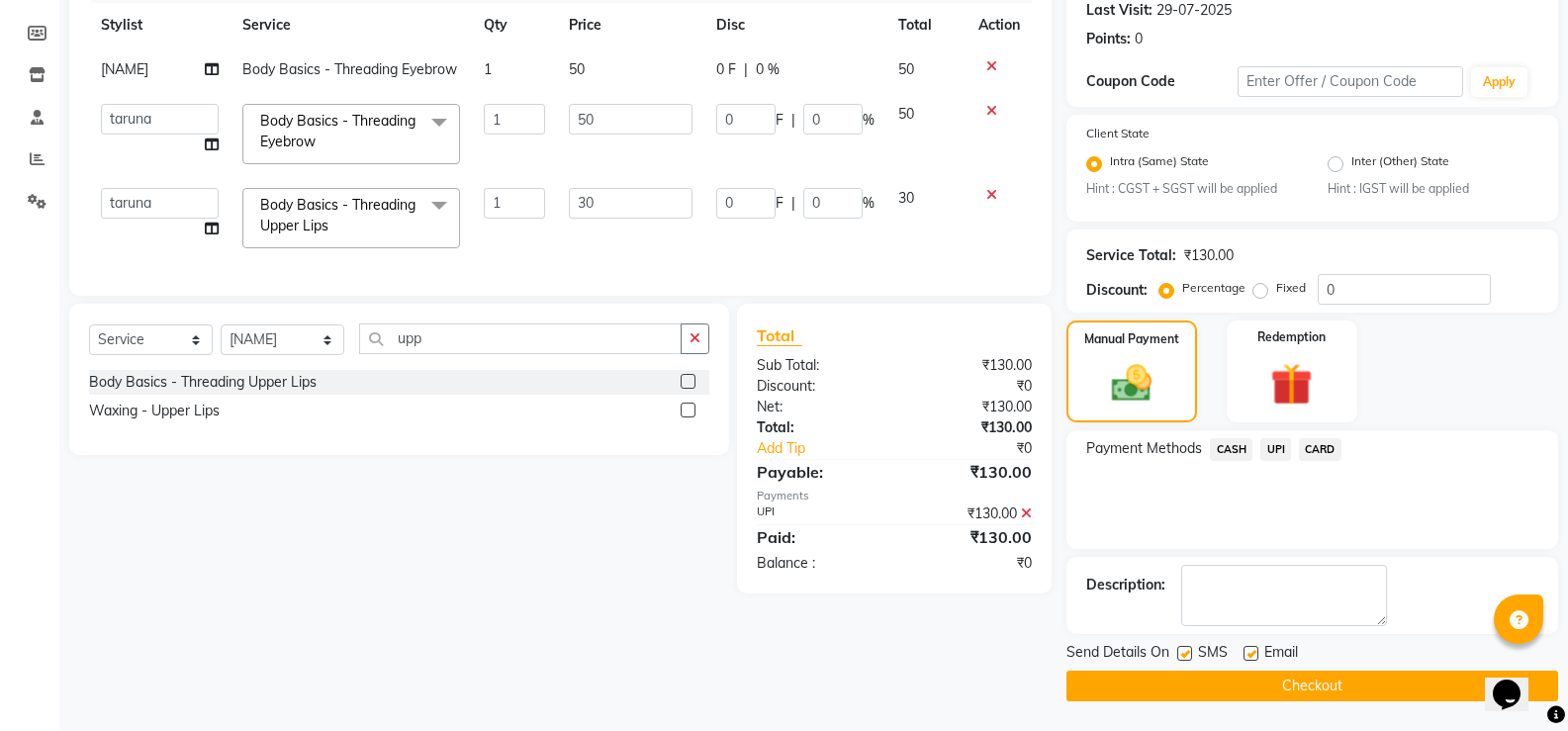 click on "Checkout" 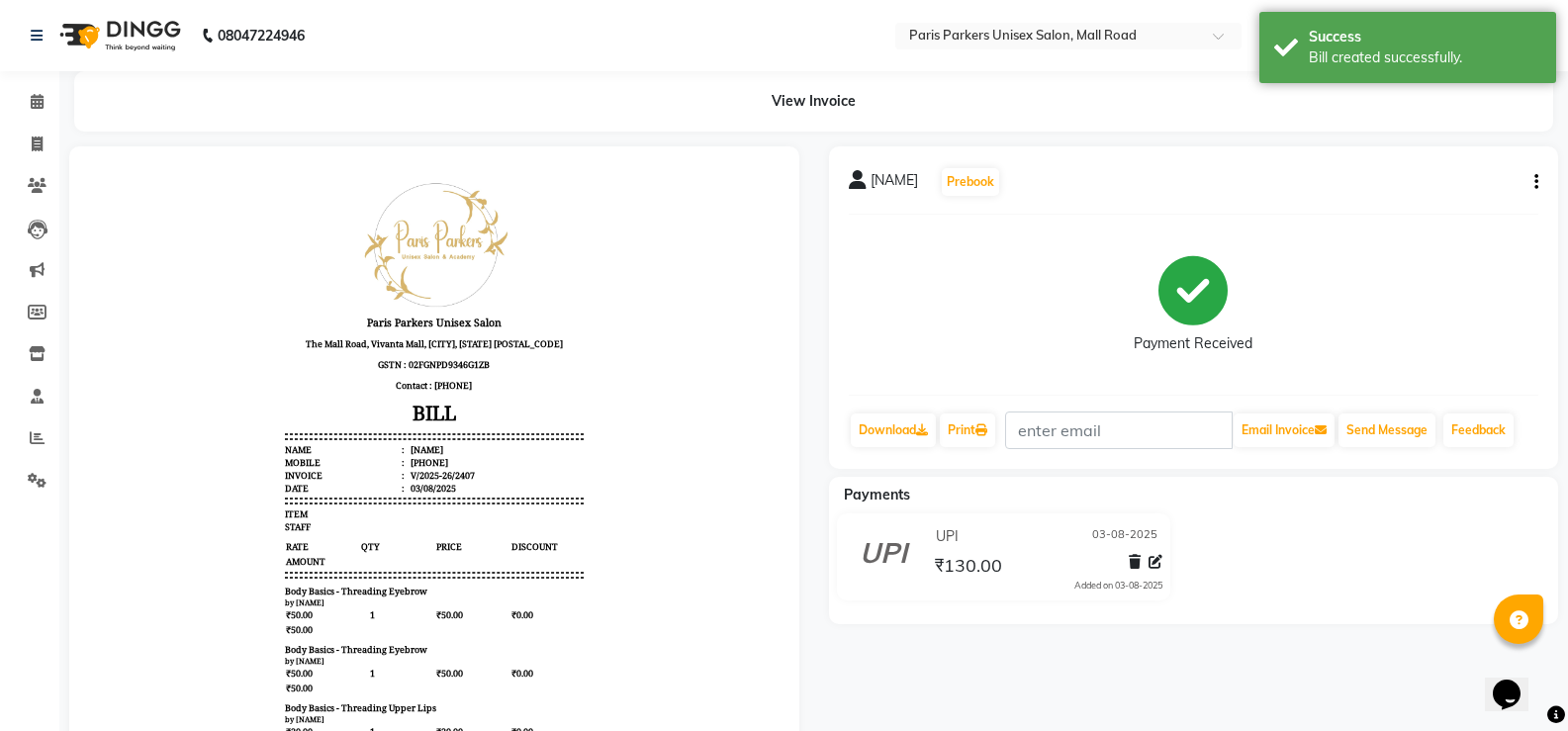 scroll, scrollTop: 0, scrollLeft: 0, axis: both 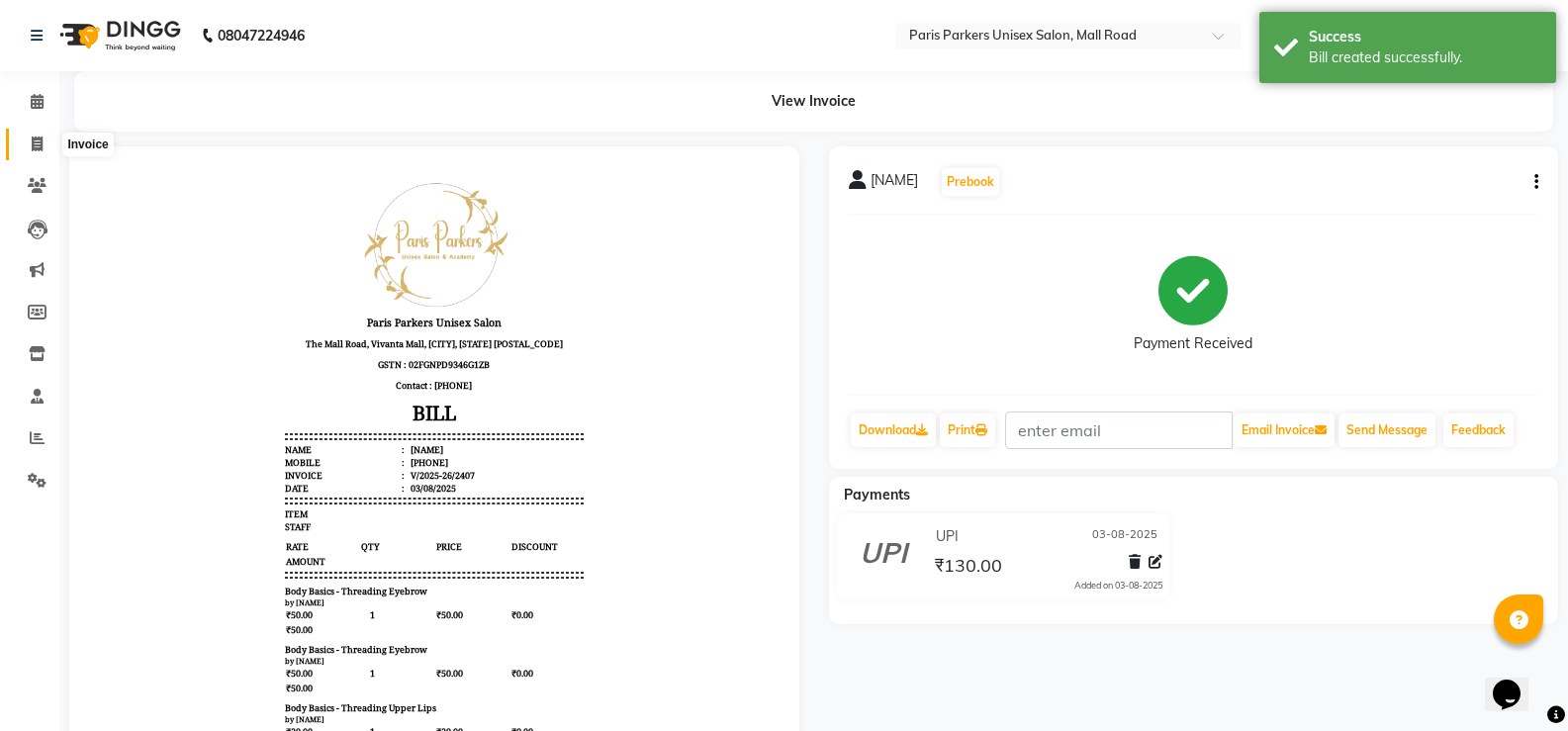 click 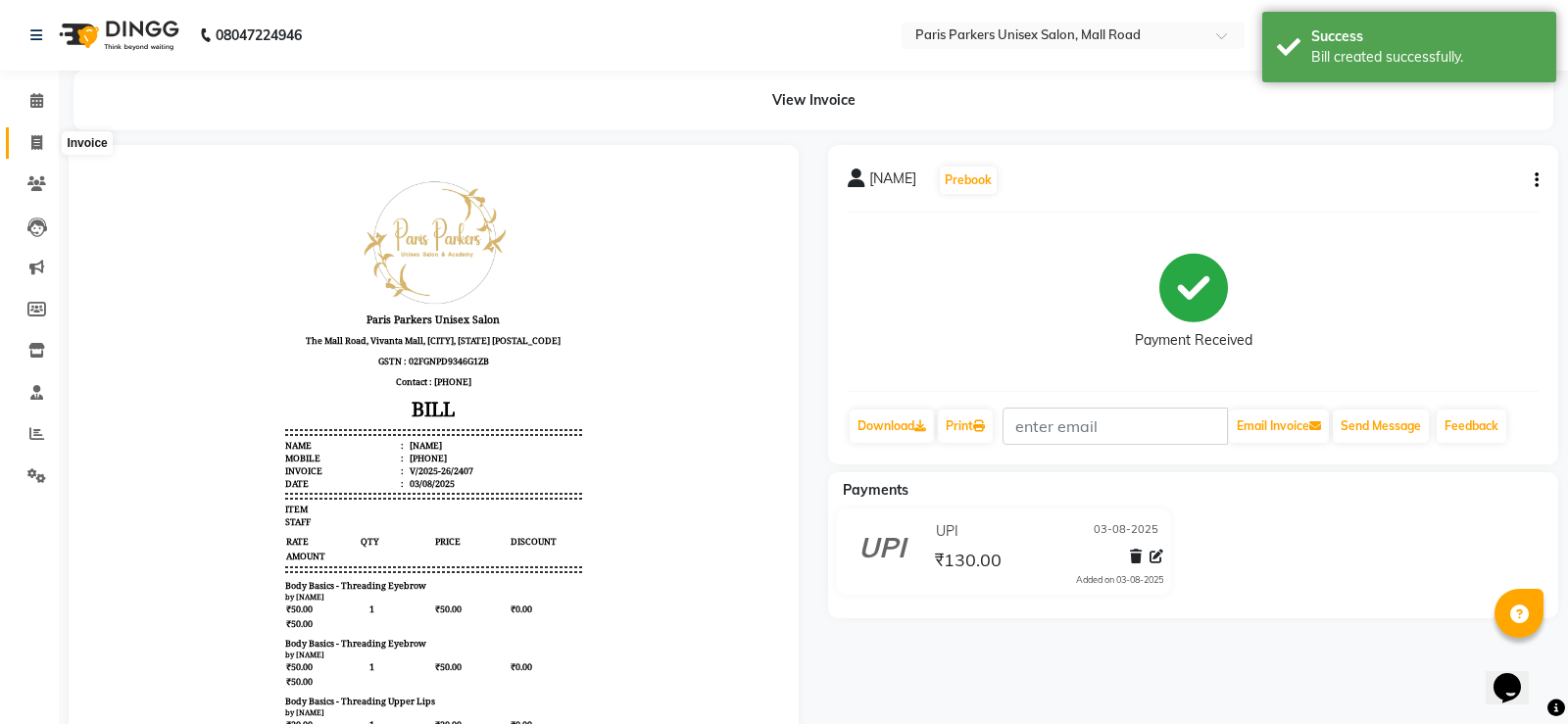 select on "service" 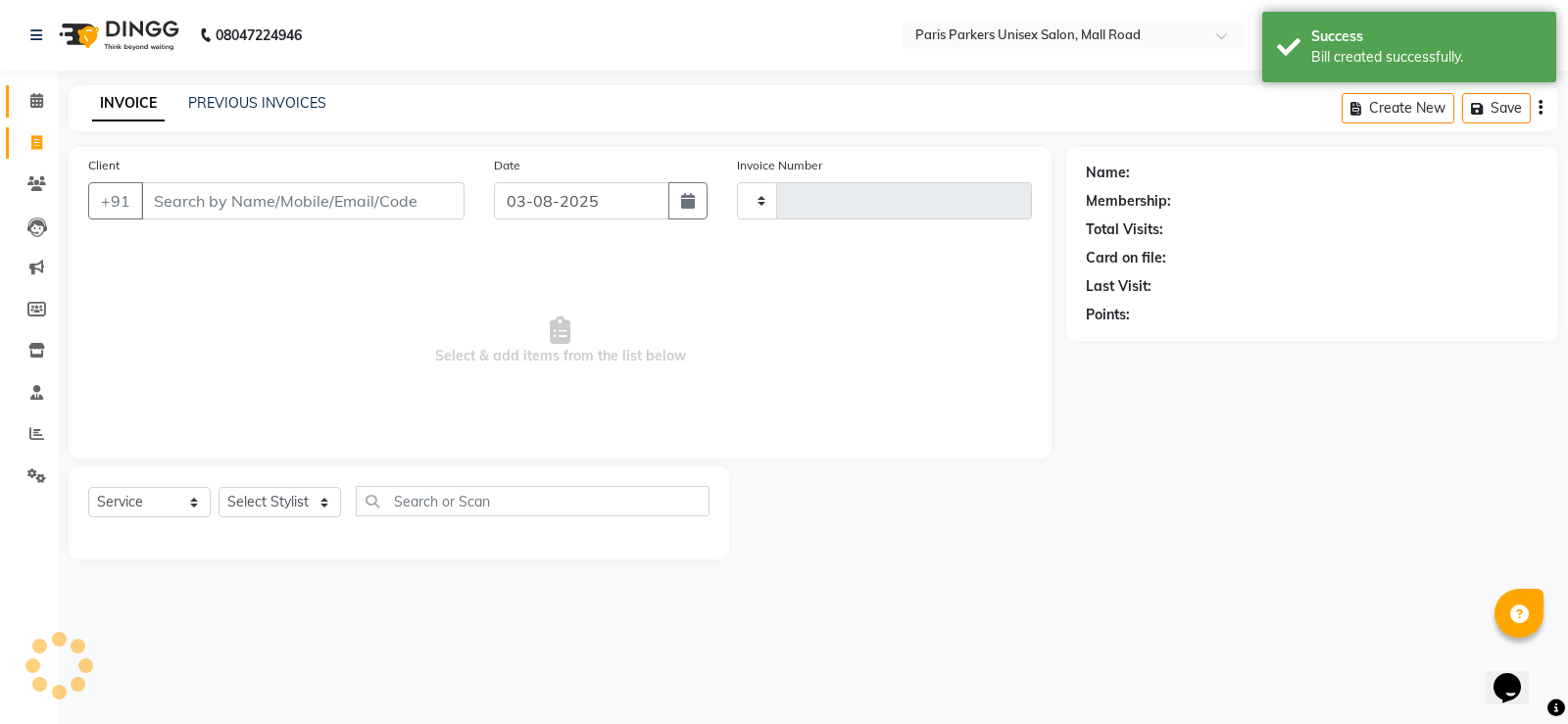 type on "2408" 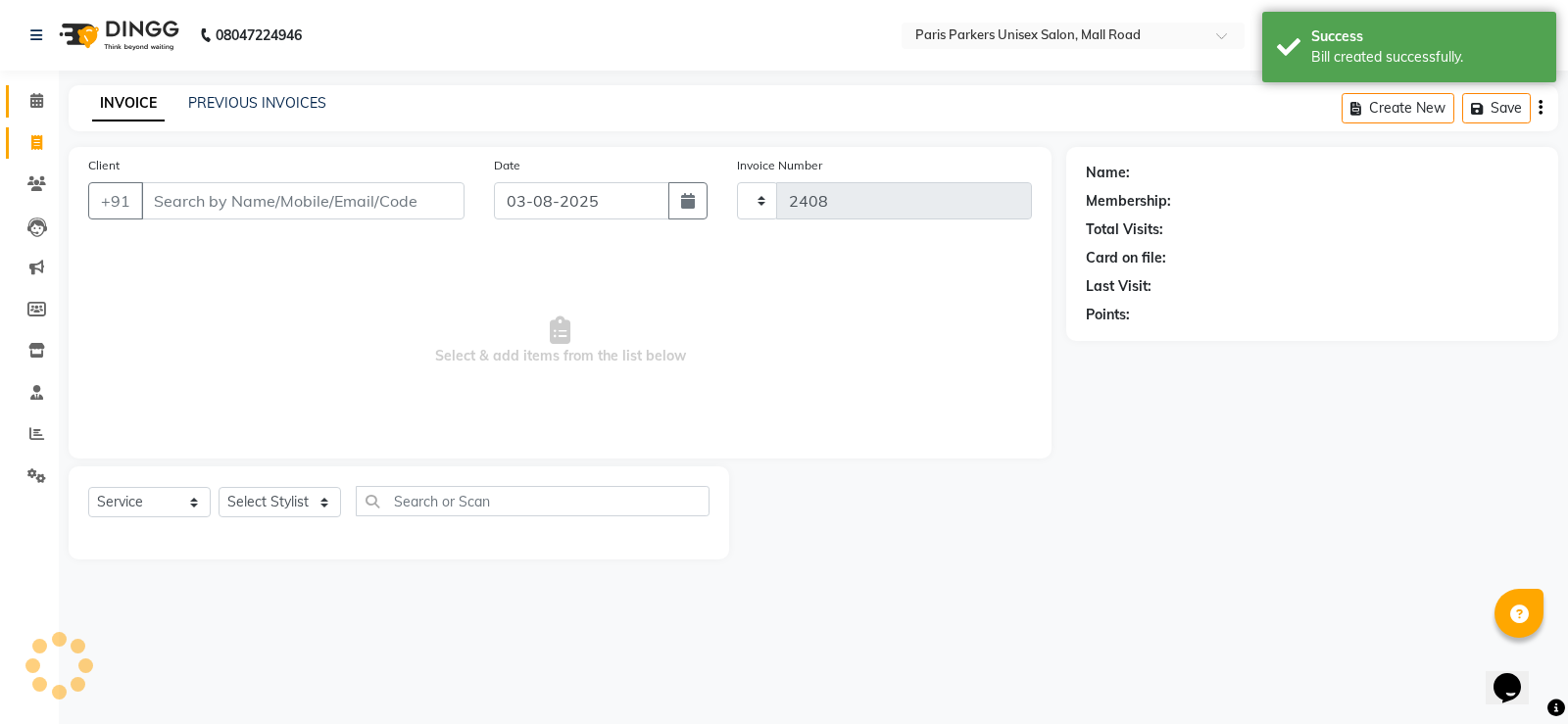 select on "7055" 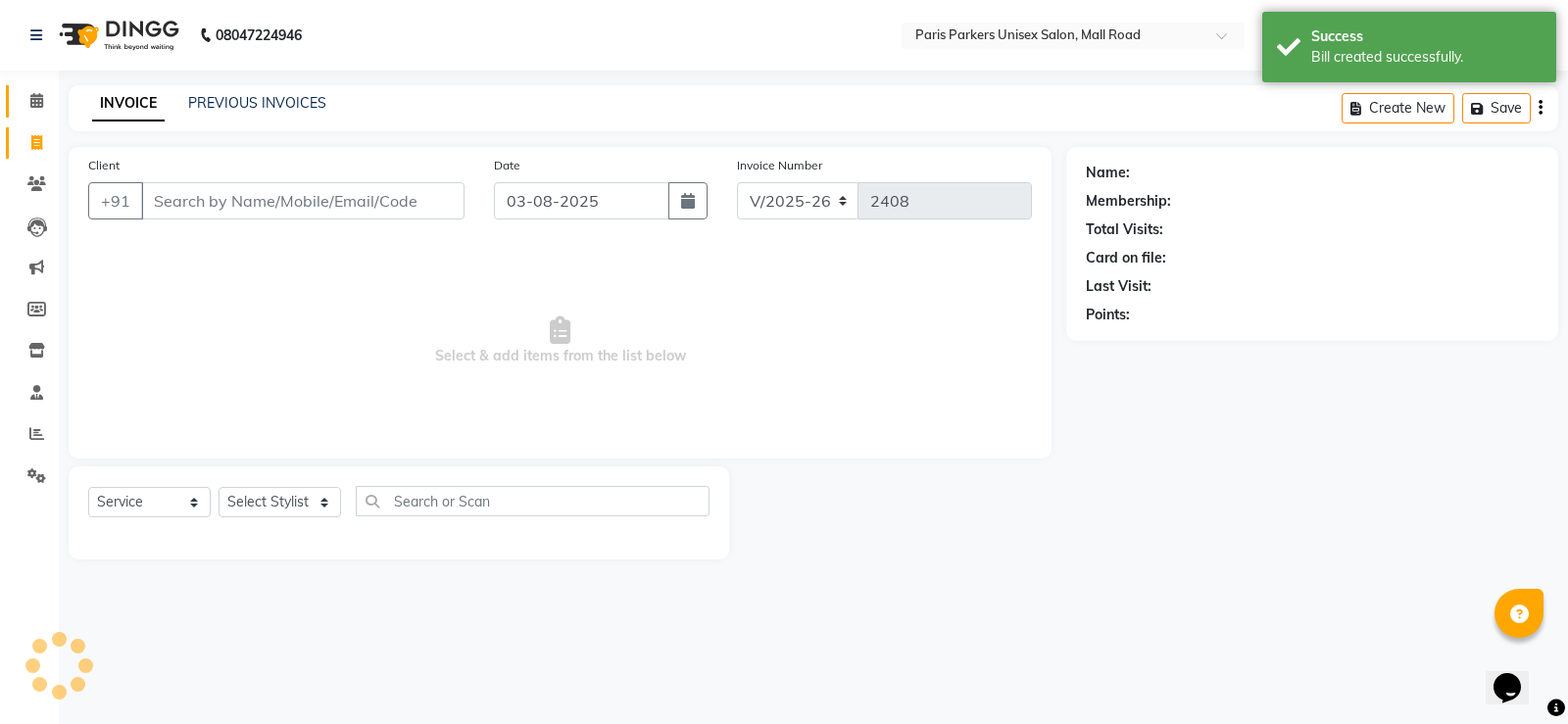 click on "Calendar" 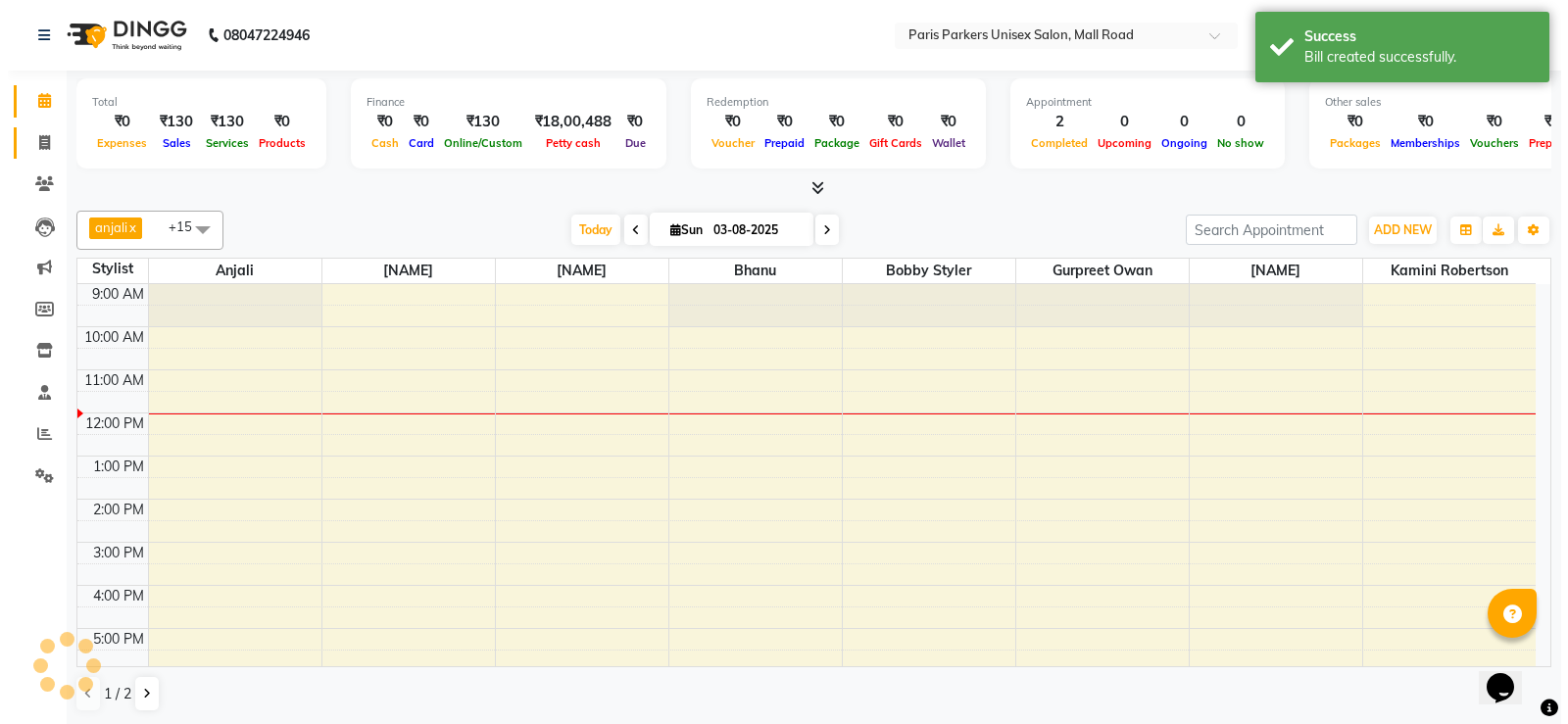 scroll, scrollTop: 0, scrollLeft: 0, axis: both 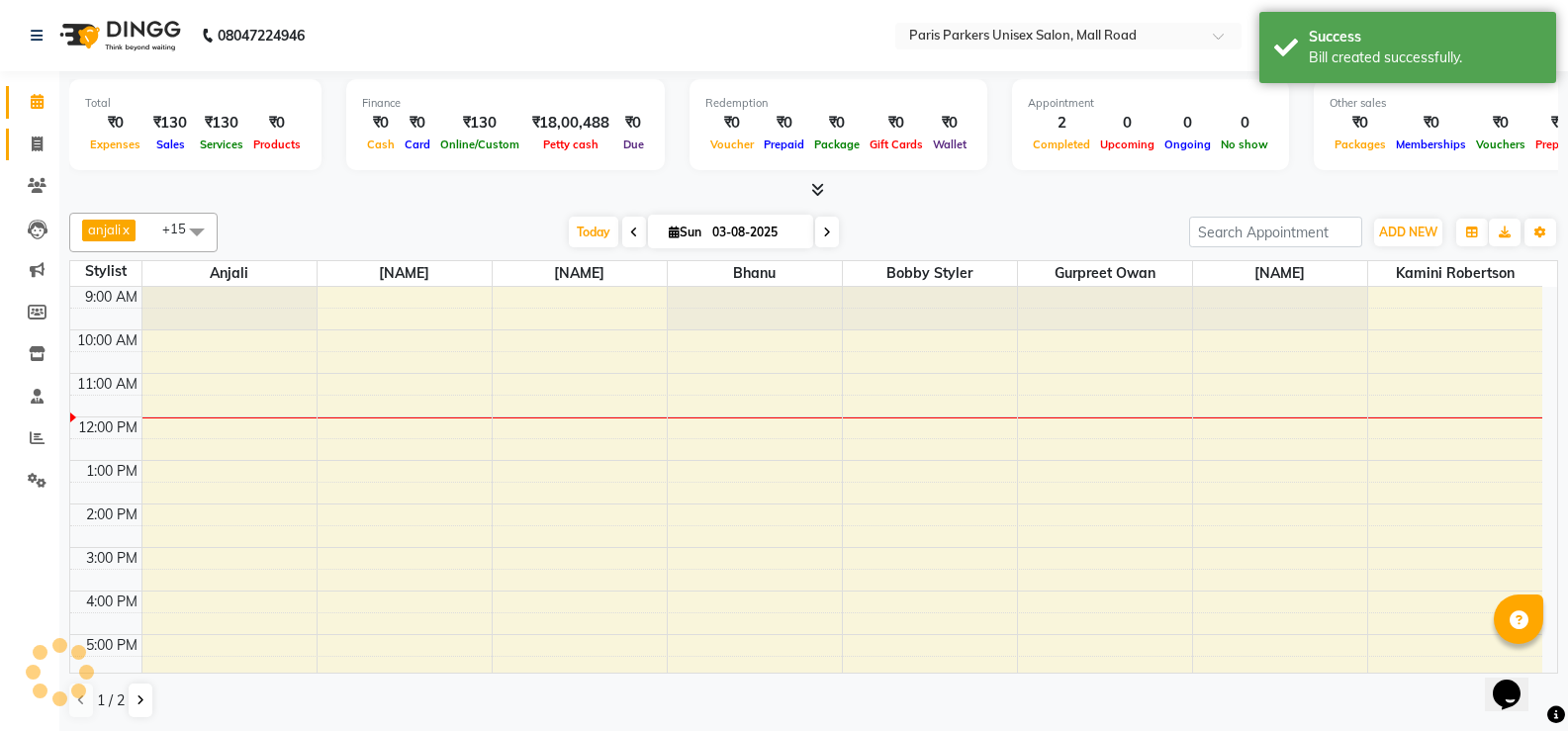click on "Invoice" 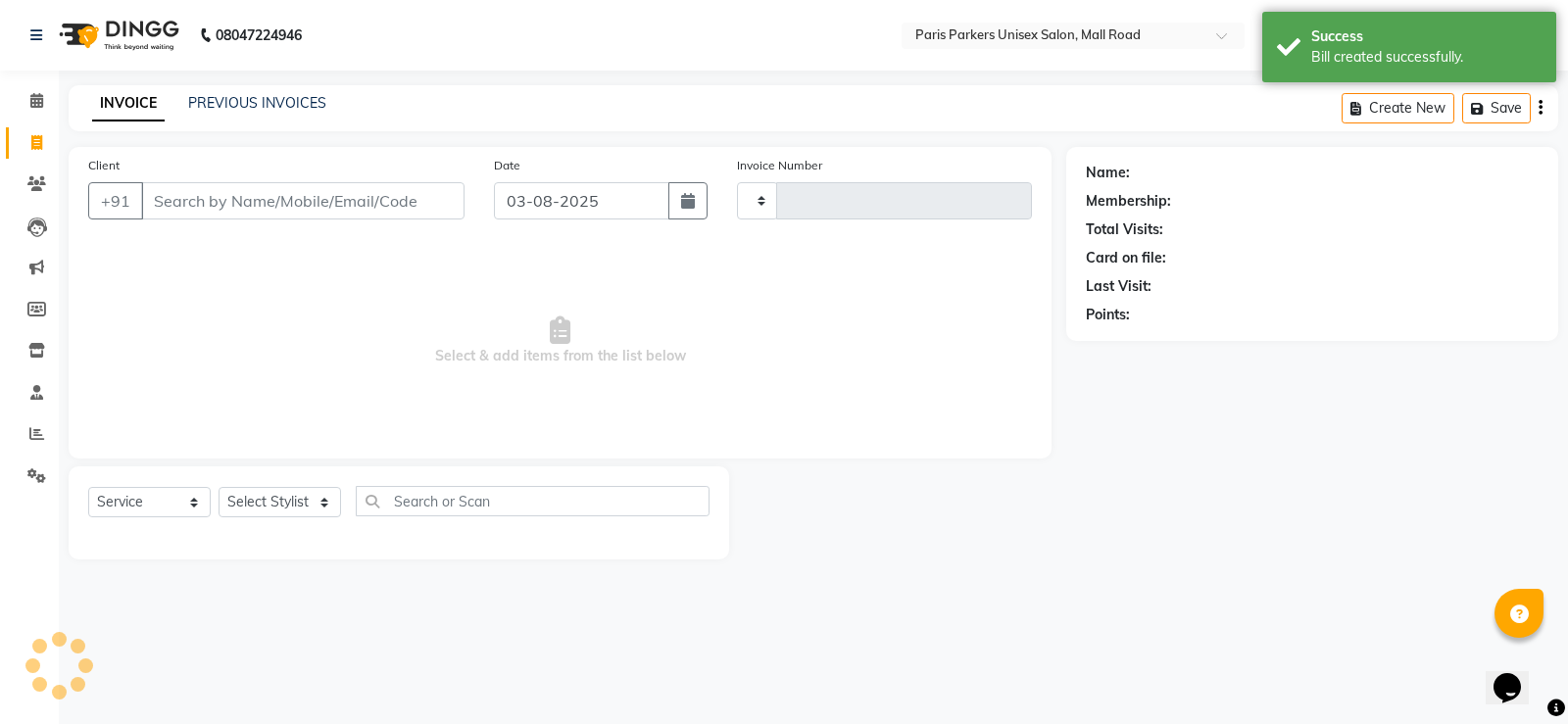 type on "2408" 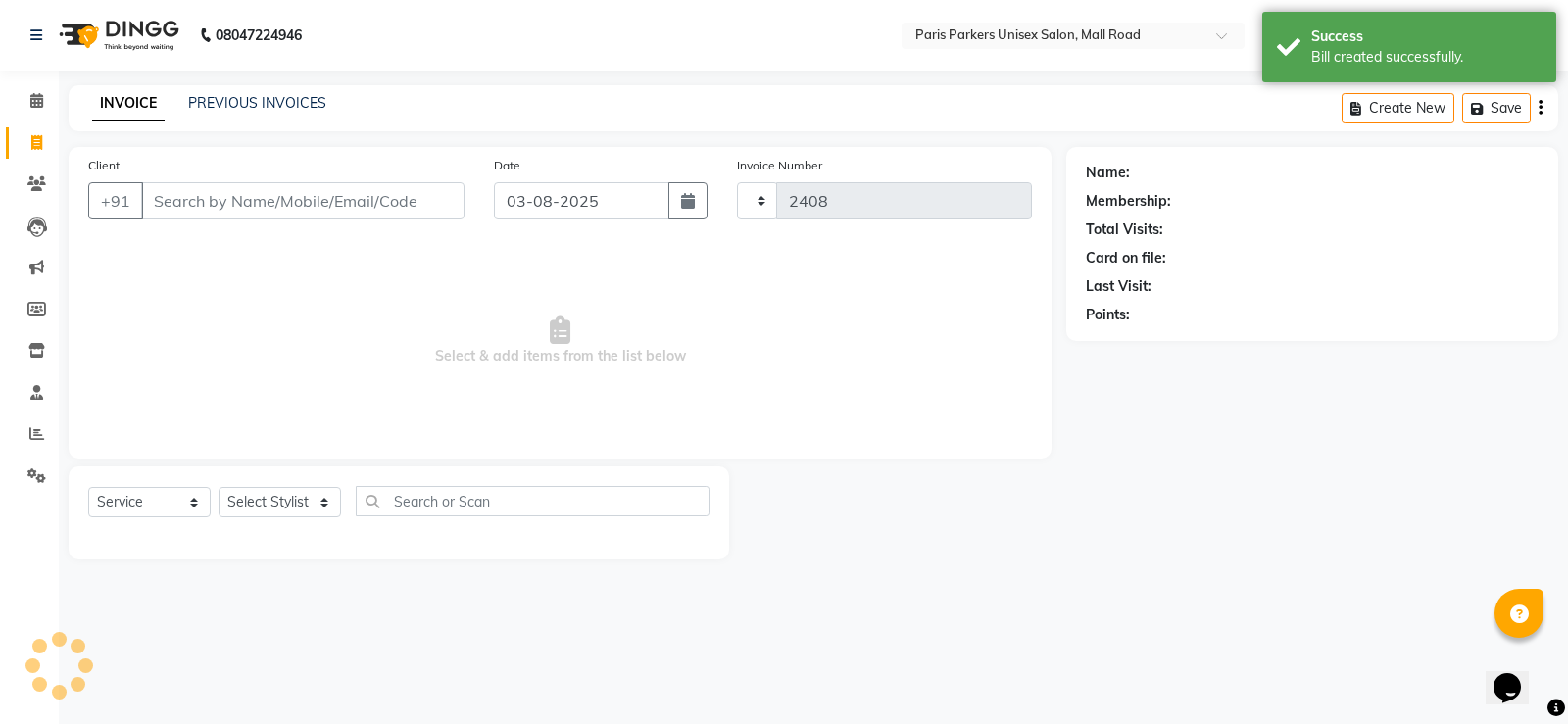 select on "7055" 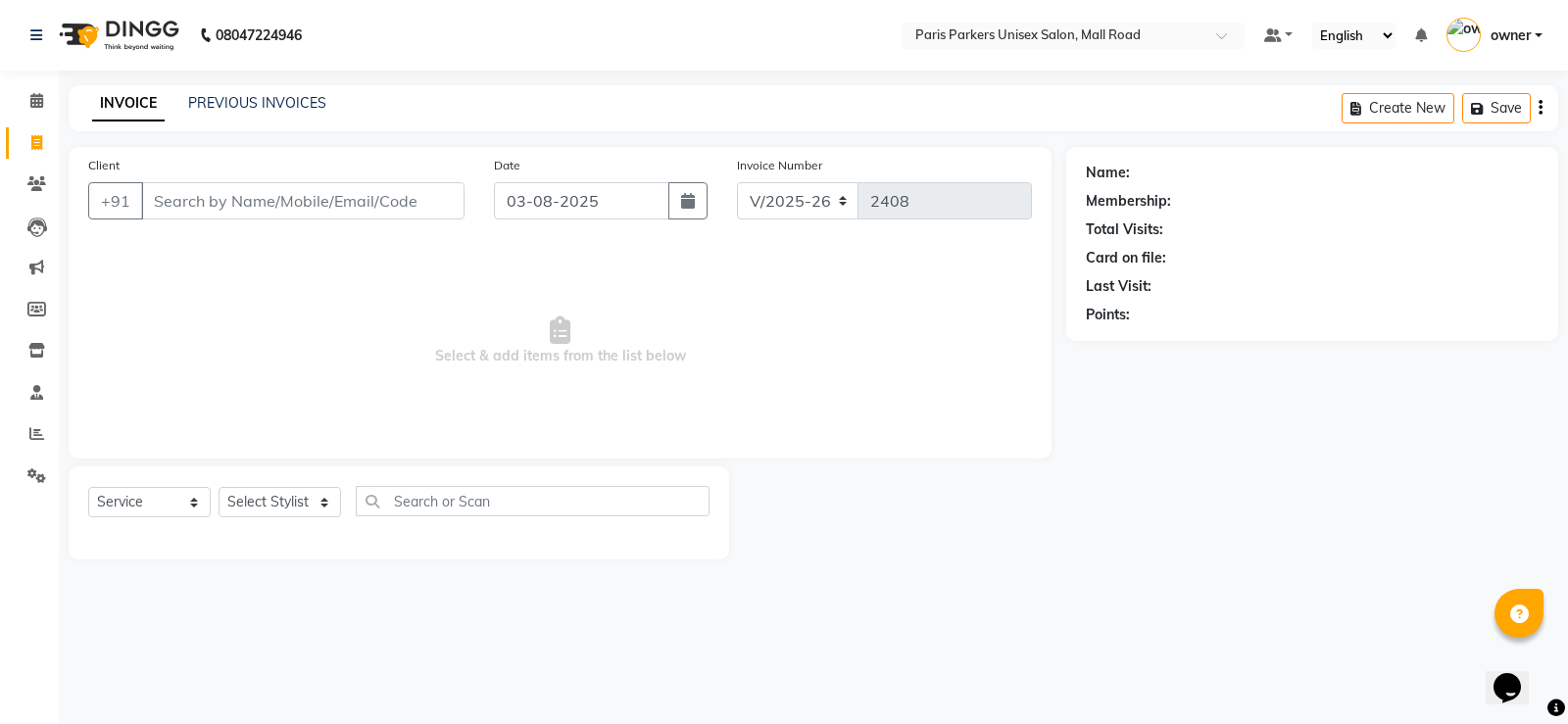 click on "Select & add items from the list below" at bounding box center [560, 341] 